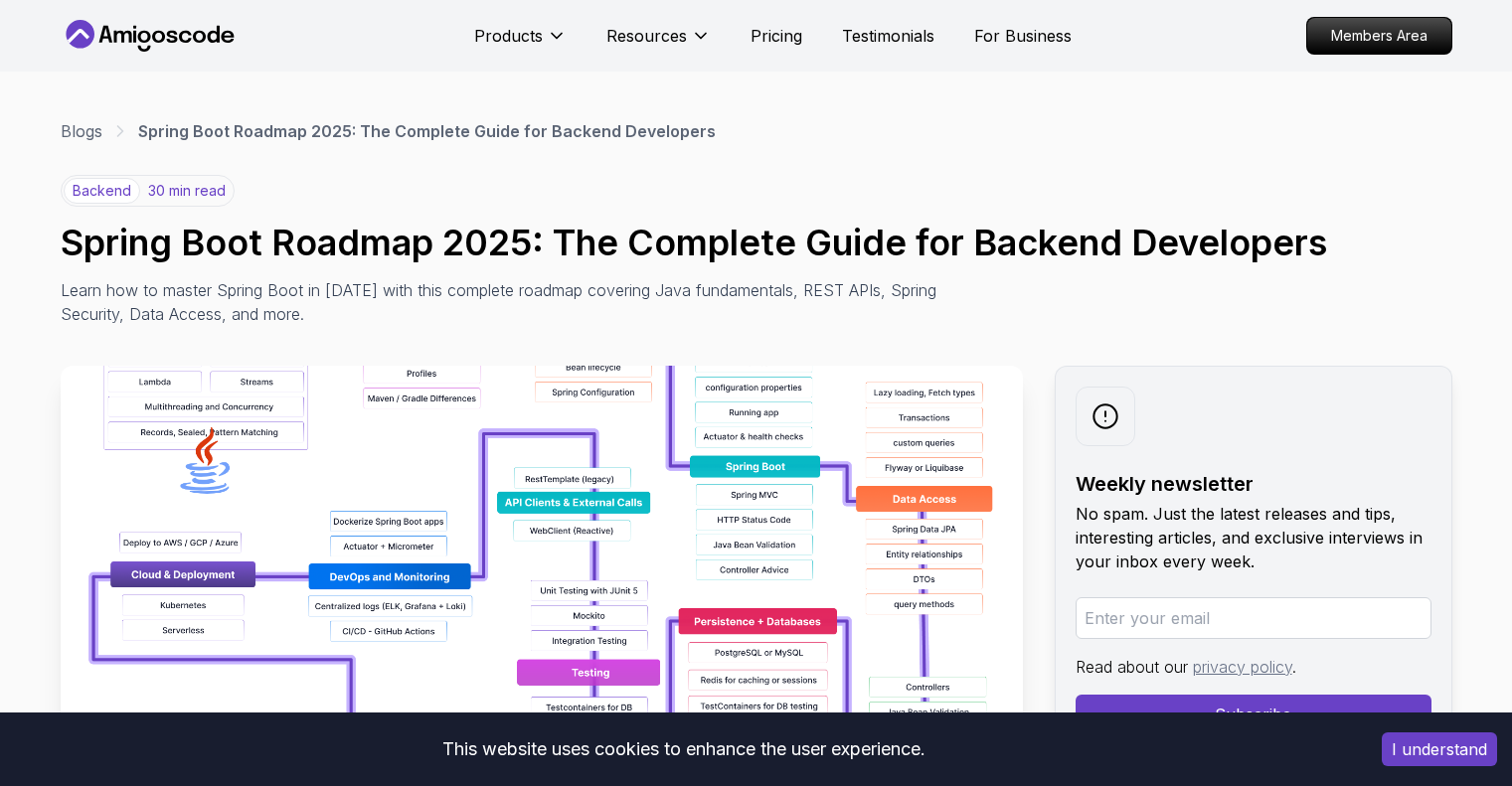 scroll, scrollTop: 0, scrollLeft: 0, axis: both 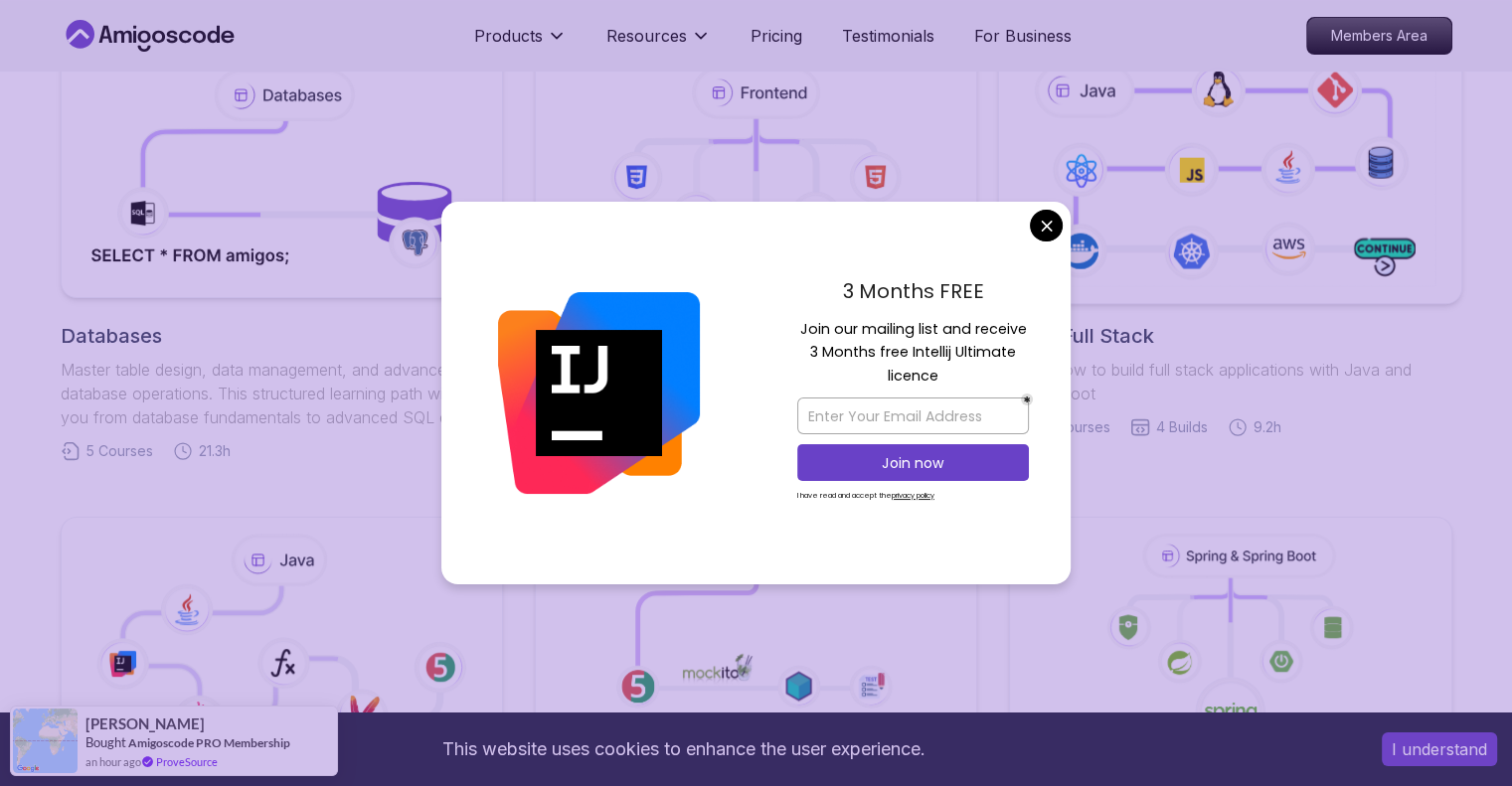 click 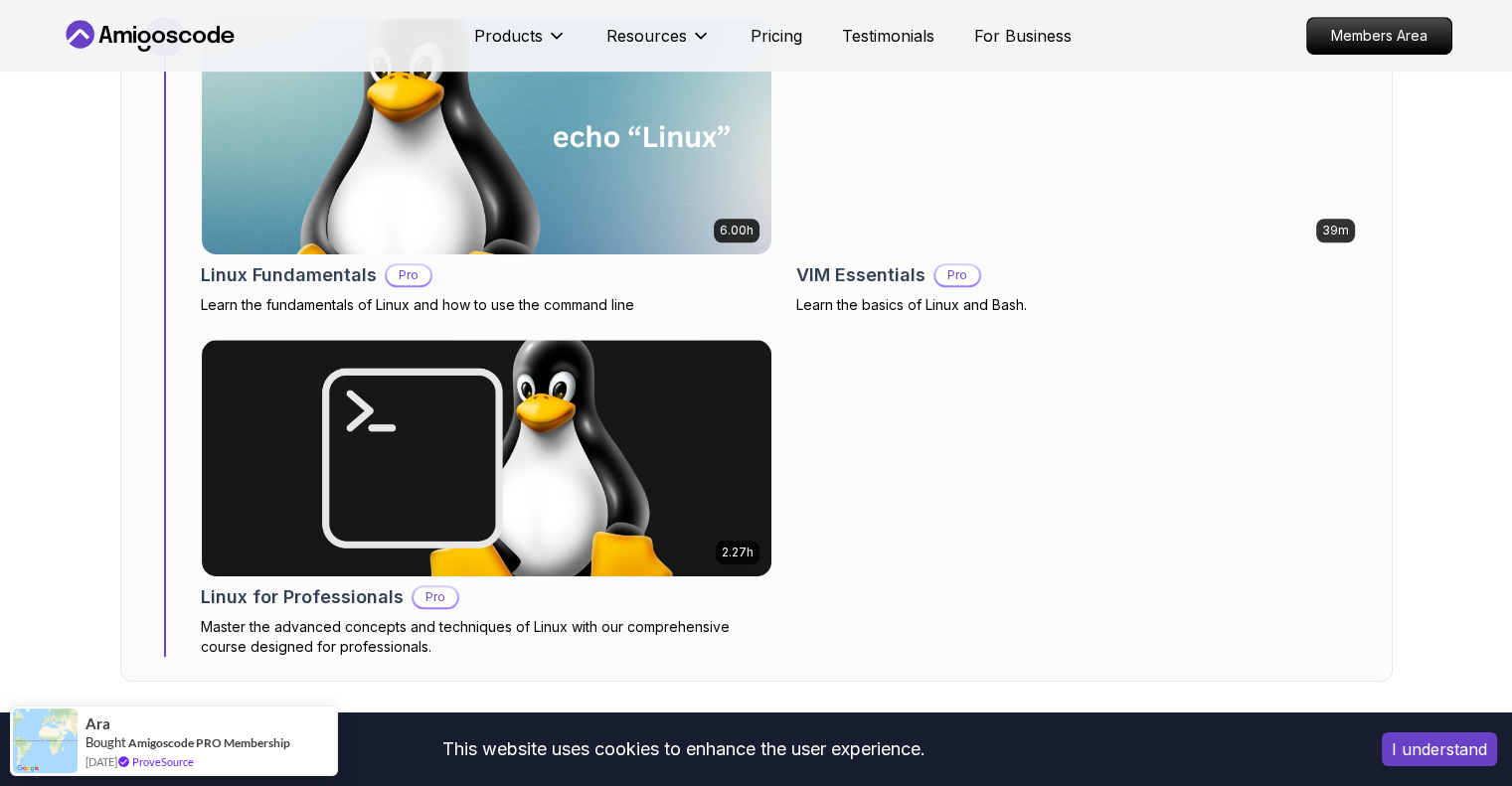 scroll, scrollTop: 1446, scrollLeft: 0, axis: vertical 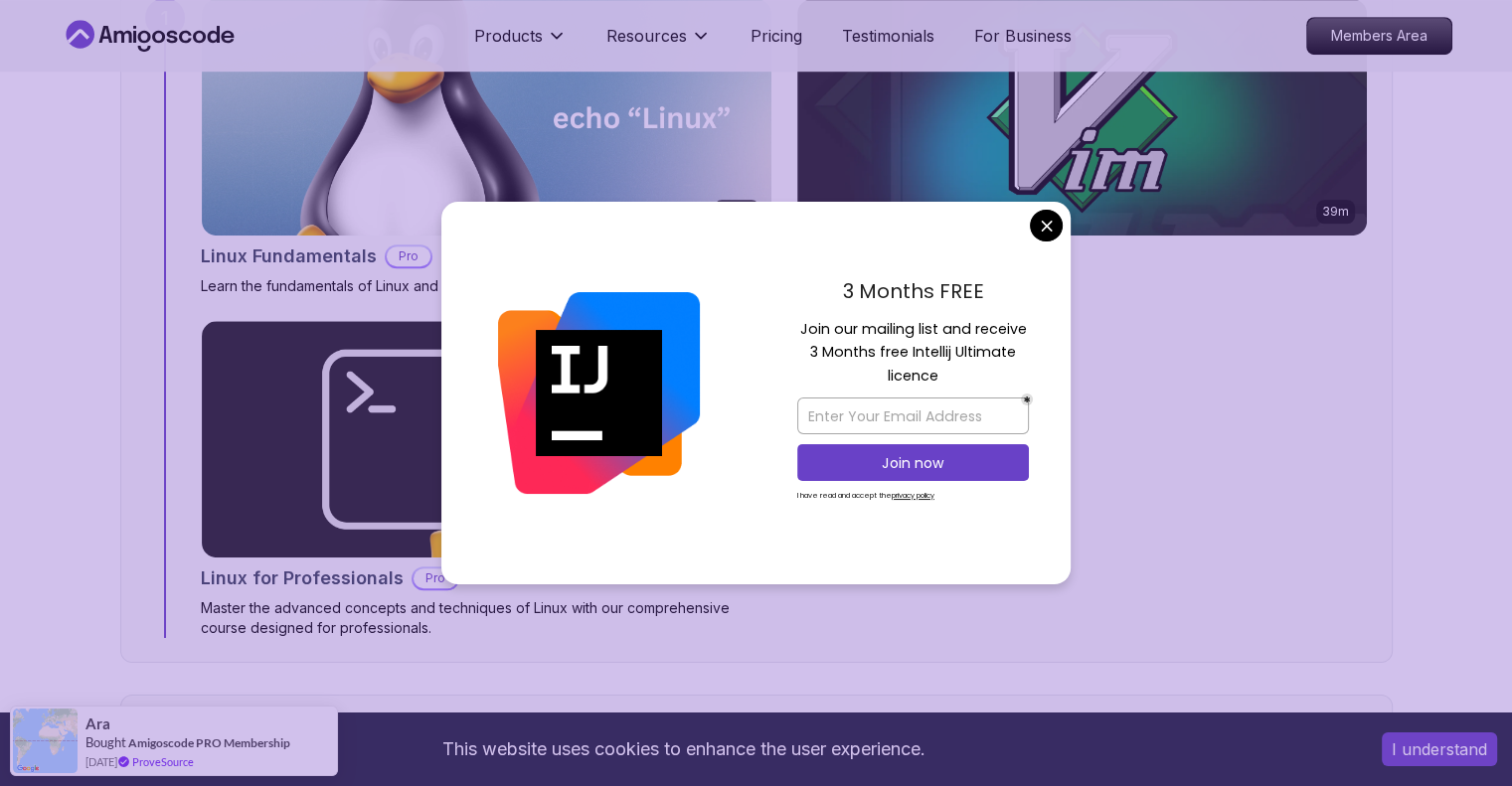 click on "3 Months FREE Join our mailing list and receive 3 Months free Intellij Ultimate licence Join now I have read and accept the  privacy policy" at bounding box center [913, 393] 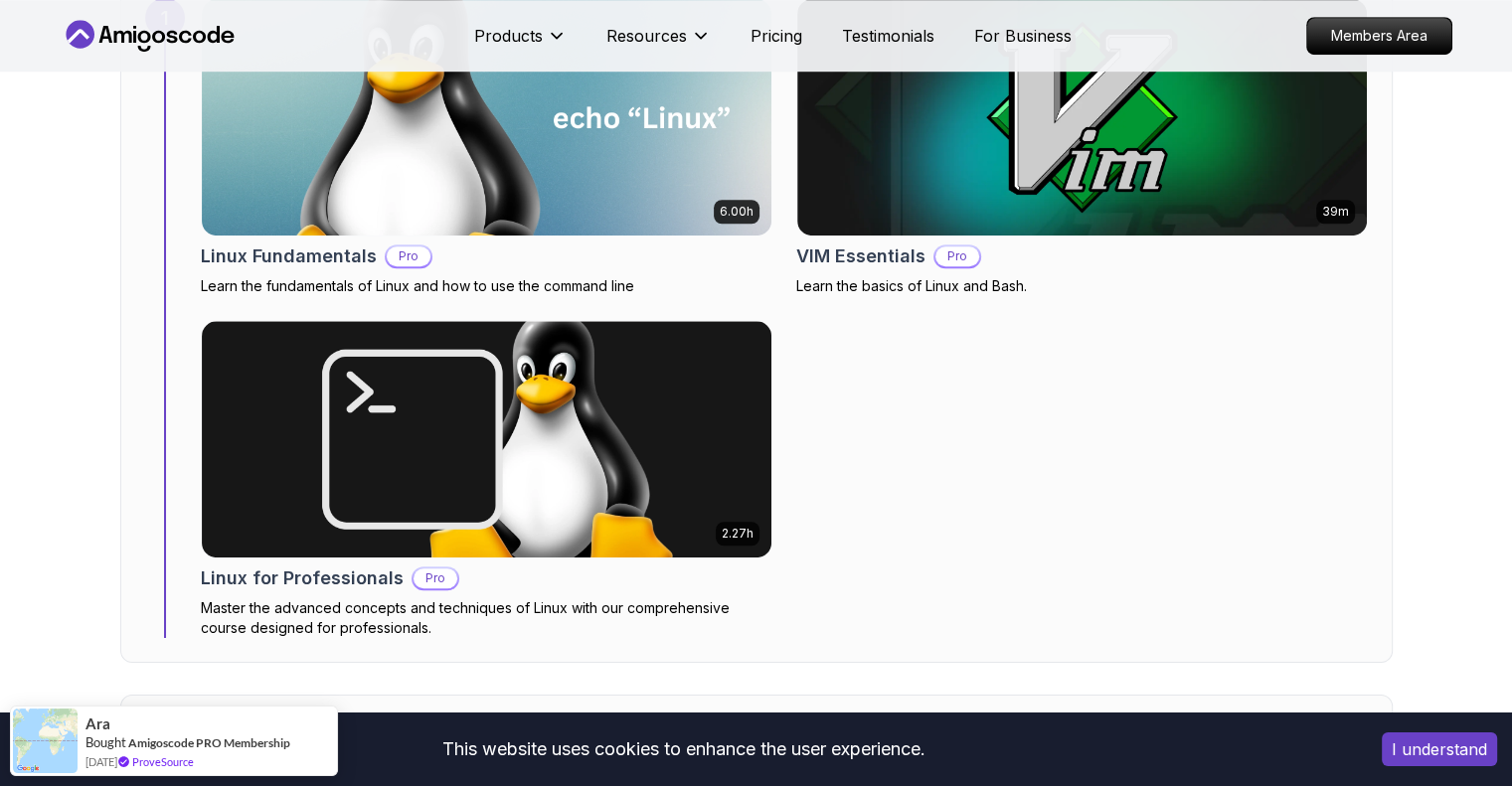 click on "This website uses cookies to enhance the user experience. I understand Products Resources Pricing Testimonials For Business Members Area Products Resources Pricing Testimonials For Business Members Area Java Full Stack Java Full Stack  Roadmap Learn how to build full stack applications with Java and Spring Boot Getting Started Let’s kick things off! Begin your journey by completing the first step and unlocking your roadmap. 1 Linux and Operating Systems Learn the core building blocks of web development intermediate 3   Courses   8.9 hours  of content 1 6.00h Linux Fundamentals Pro Learn the fundamentals of Linux and how to use the command line 39m VIM Essentials Pro Learn the basics of Linux and Bash. 2.27h Linux for Professionals Pro Master the advanced concepts and techniques of Linux with our comprehensive course designed for professionals. 2 Version Control Learn how to manage your code beginner 2   Courses   12.7 hours  of content 2 2.55h Git & GitHub Fundamentals 10.13h Git for Professionals Pro 3 1" at bounding box center (756, 6510) 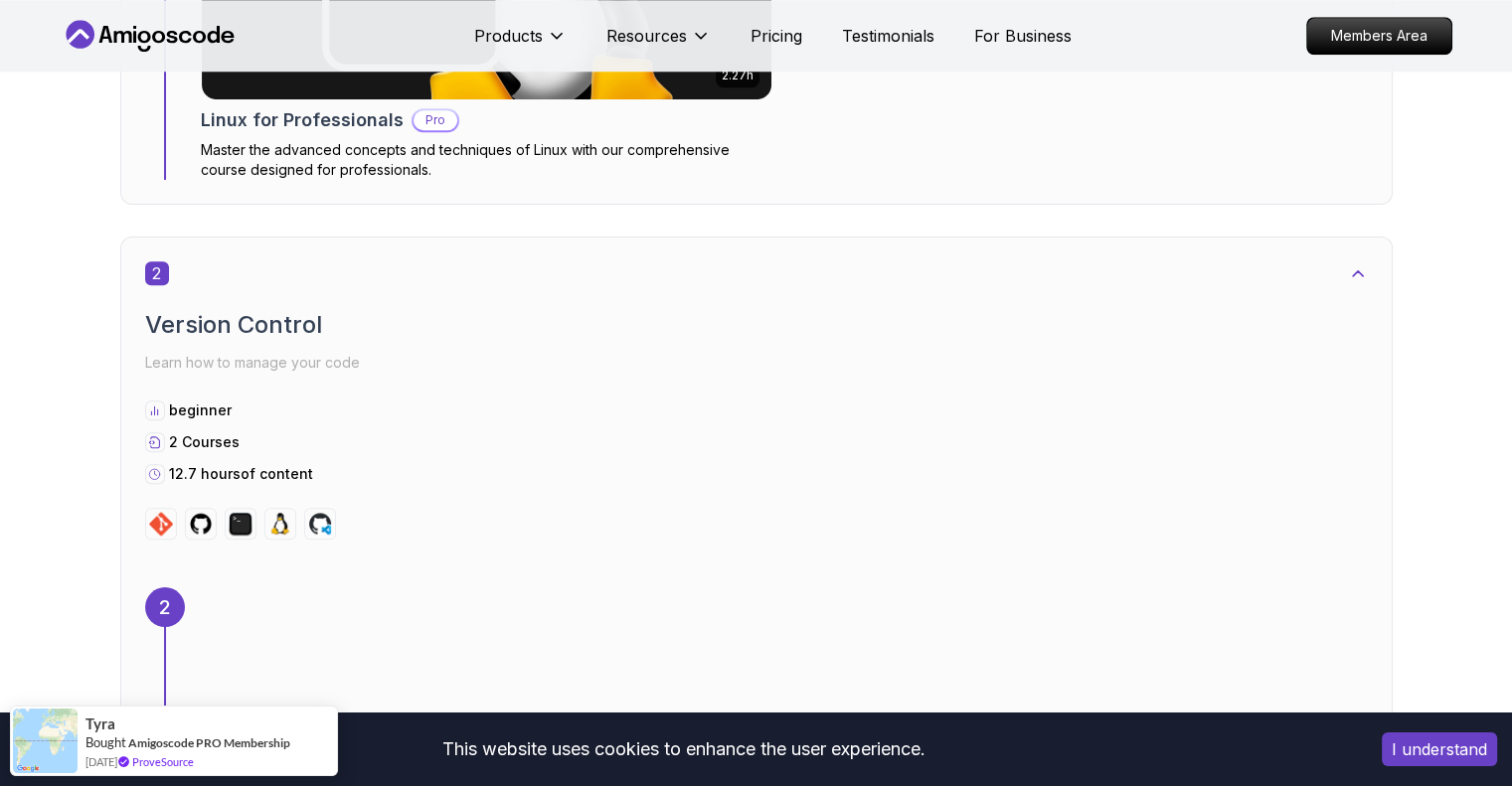 scroll, scrollTop: 1900, scrollLeft: 0, axis: vertical 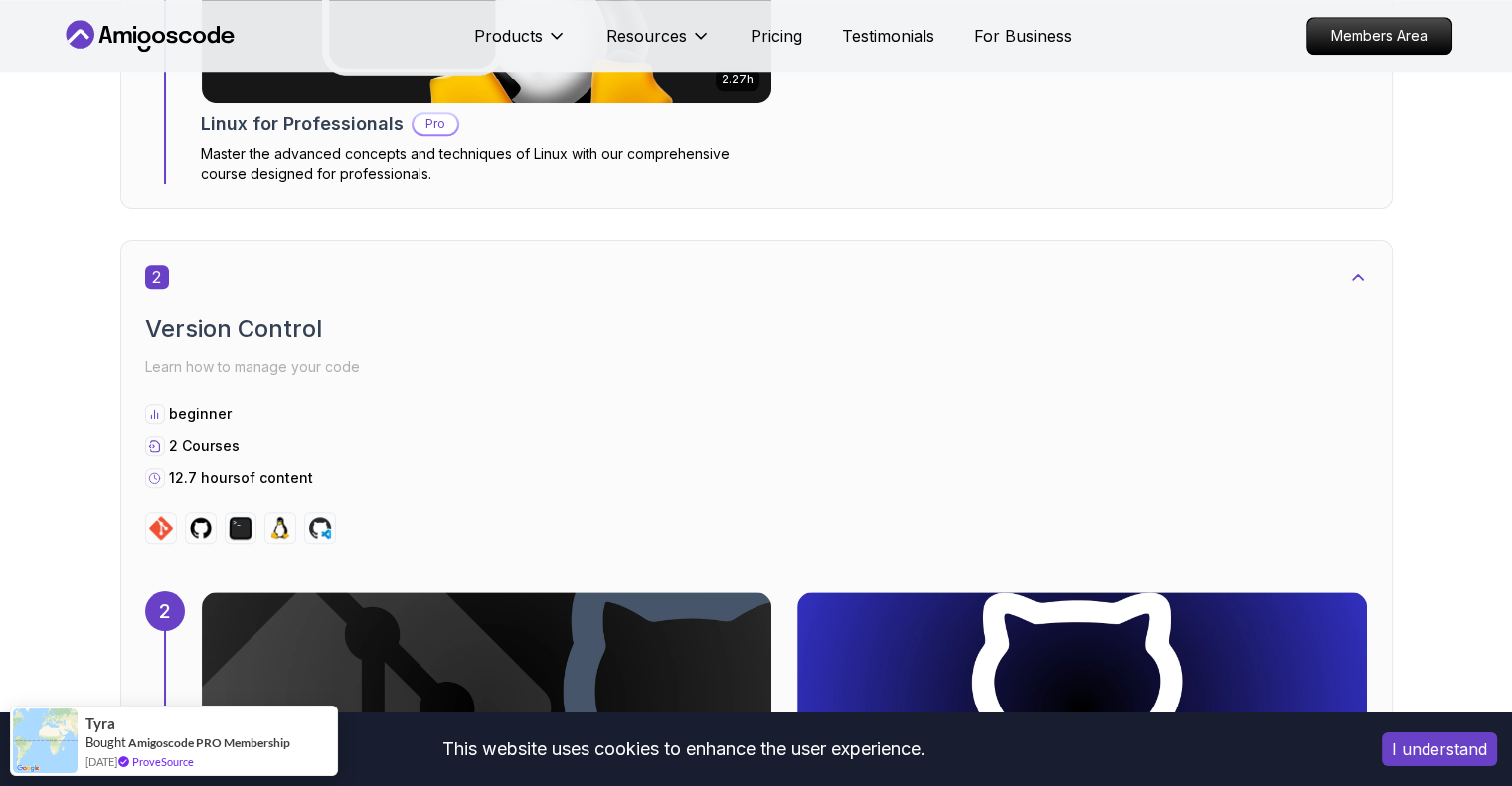 click at bounding box center [486, 1436] 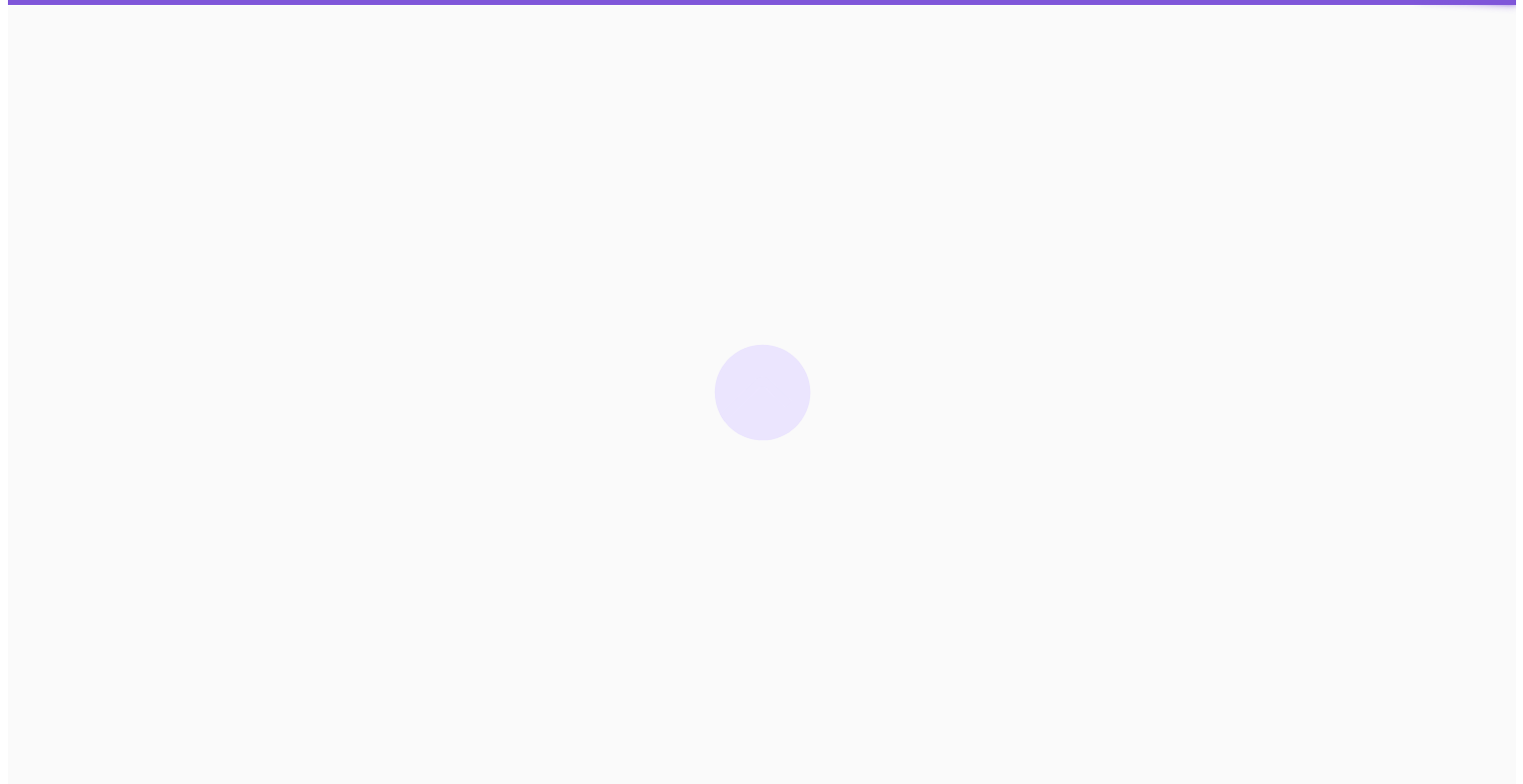 scroll, scrollTop: 0, scrollLeft: 0, axis: both 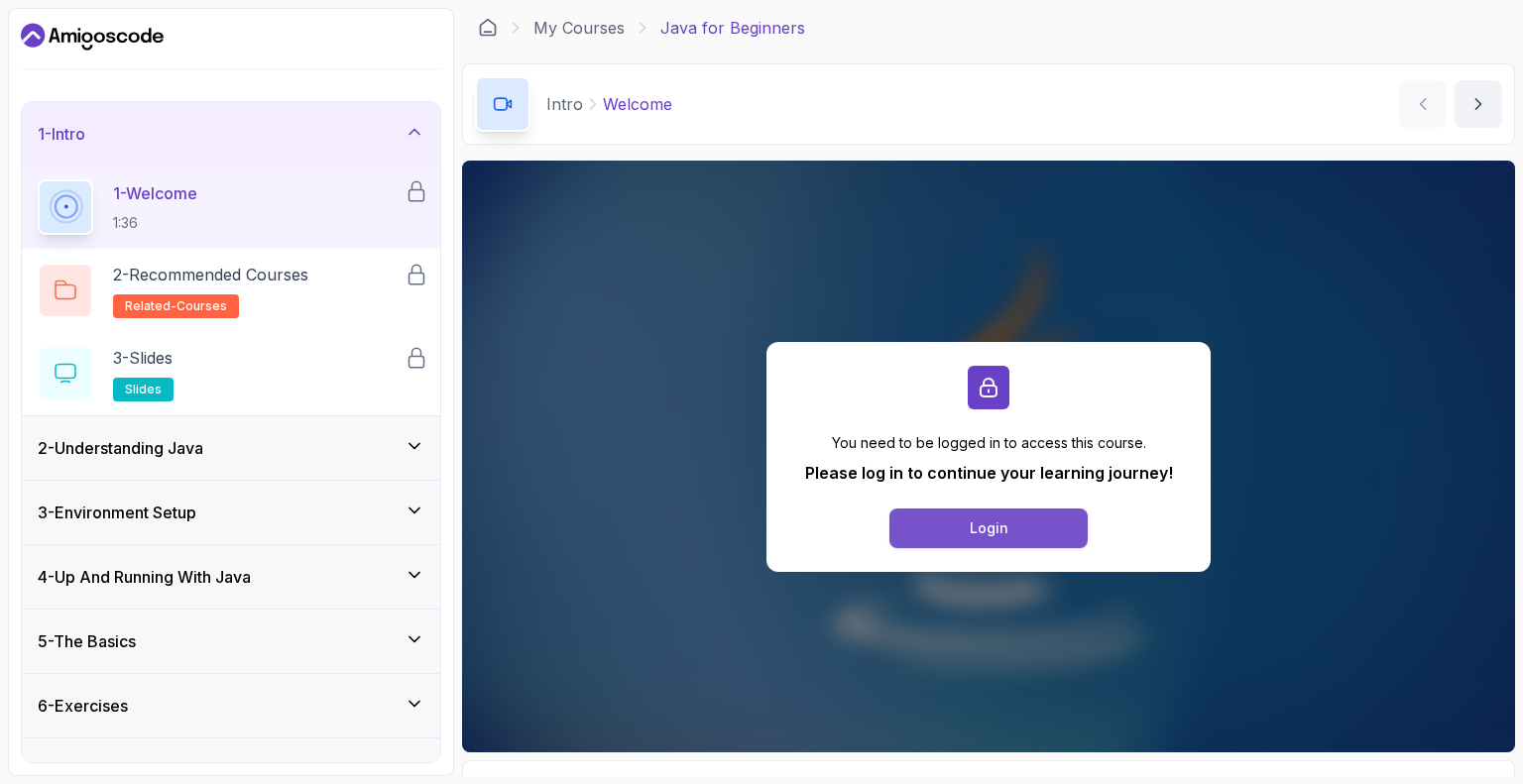 click on "Login" at bounding box center [989, 528] 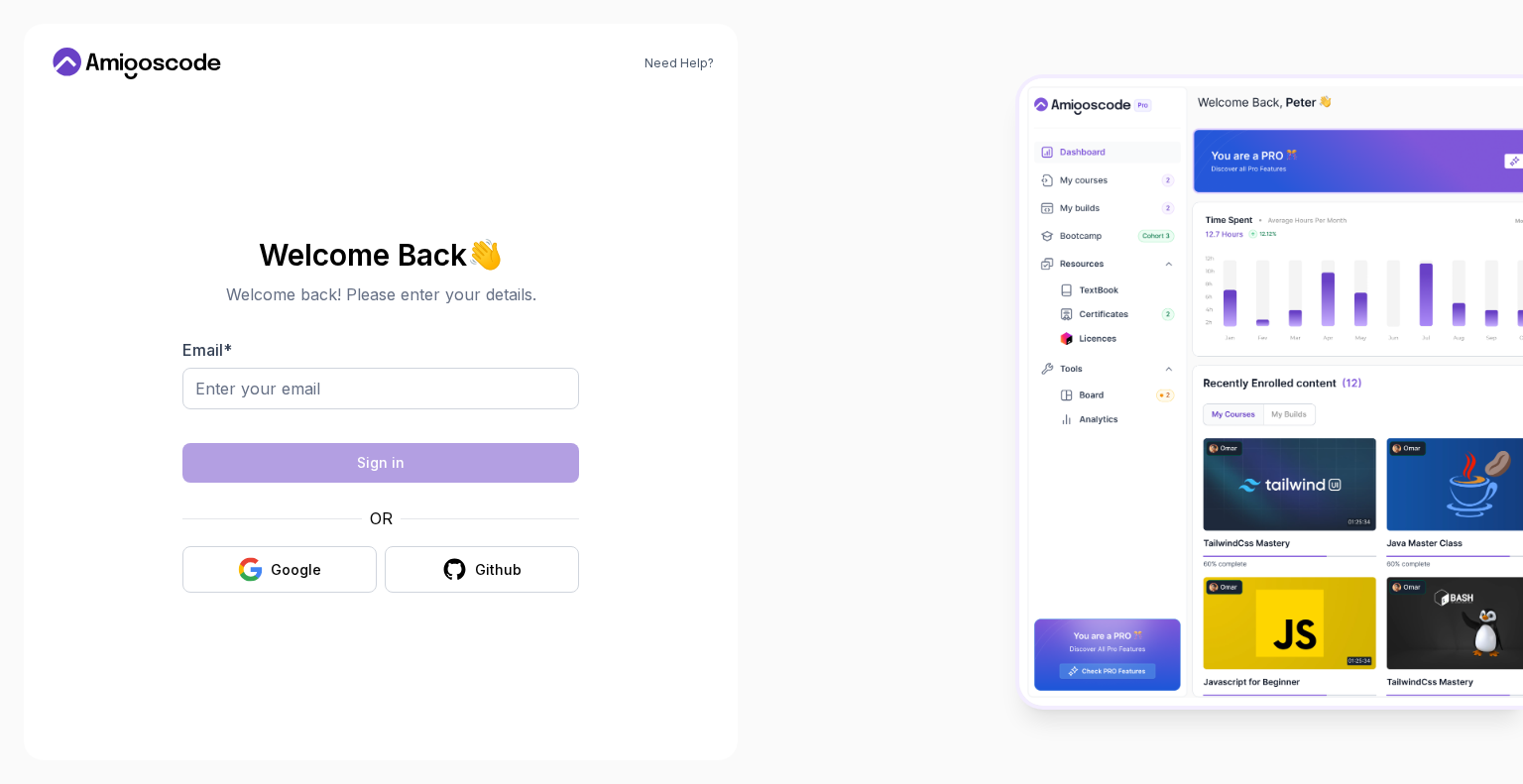 scroll, scrollTop: 0, scrollLeft: 0, axis: both 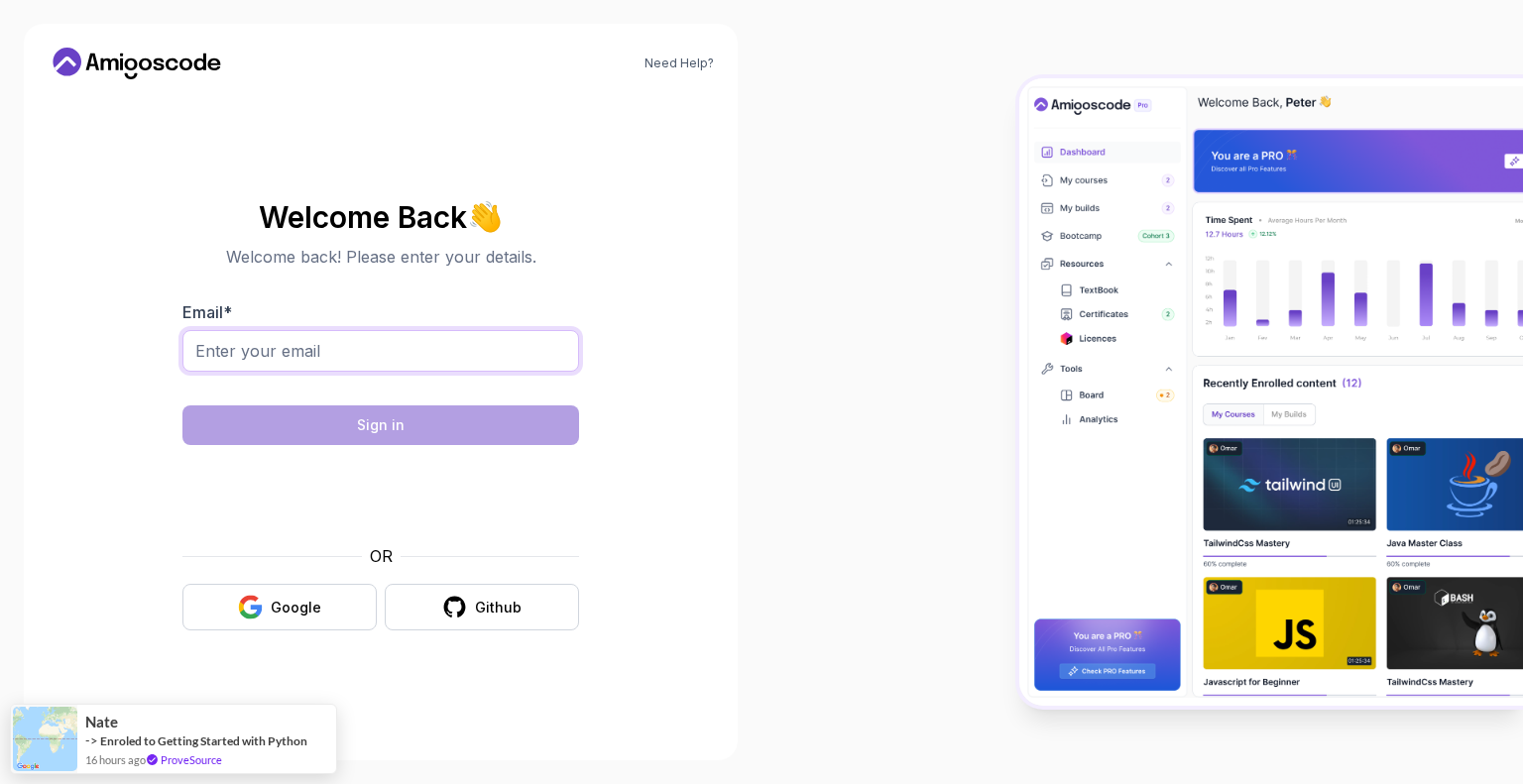 click on "Email *" at bounding box center [381, 351] 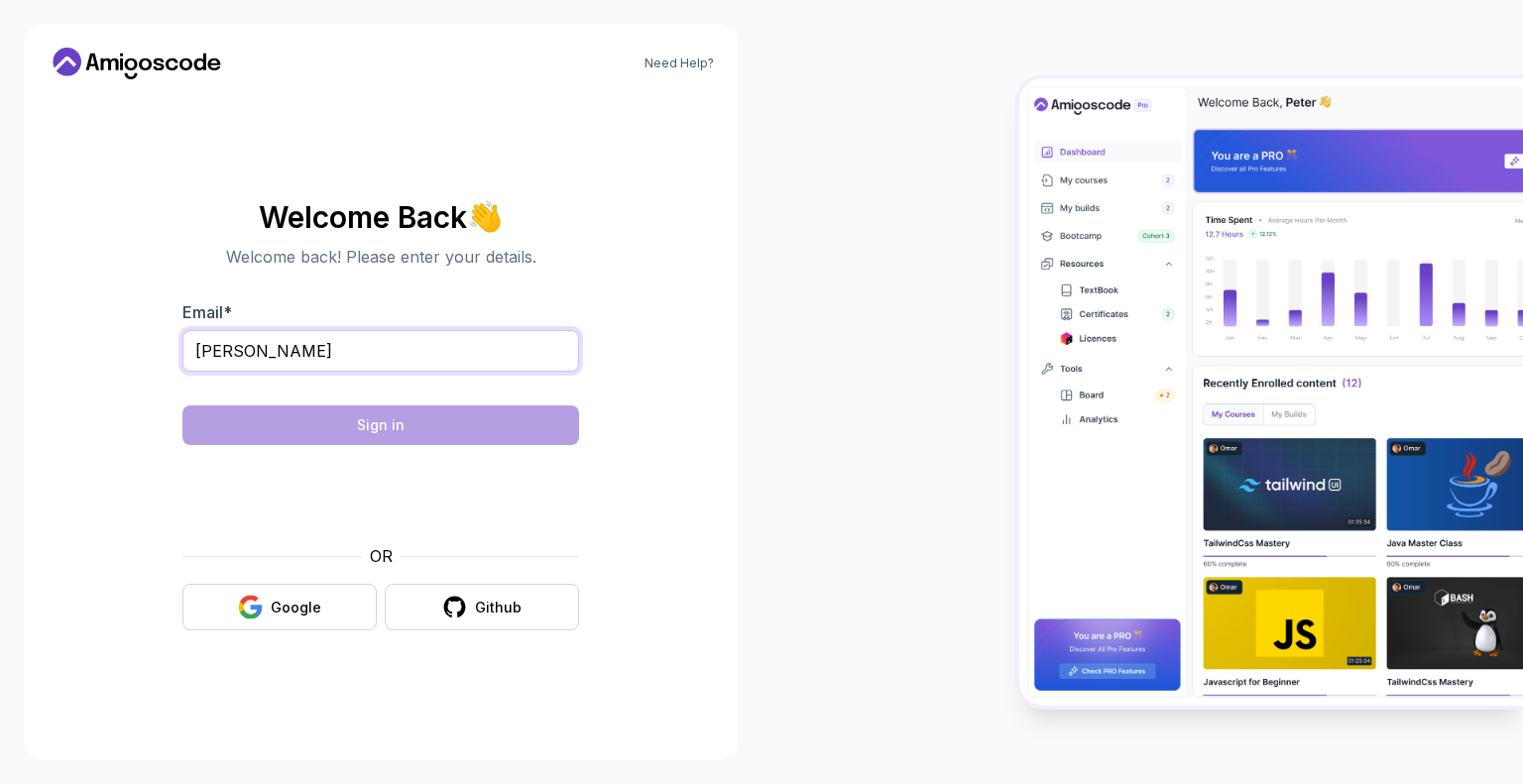 type on "indranilnath.dev@gmail.com" 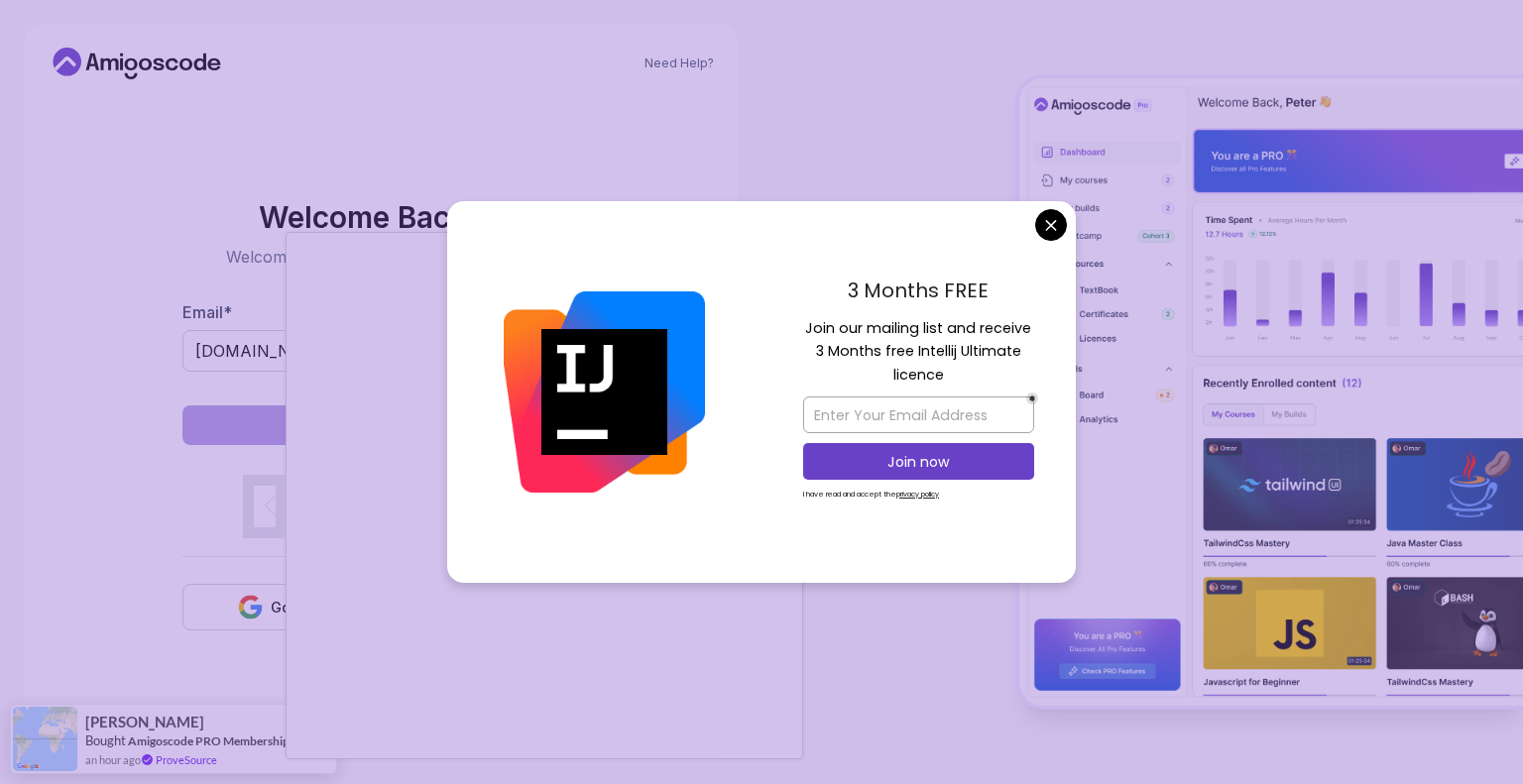 click on "Need Help? Welcome Back 👋 Welcome back! Please enter your details. Email * indranilnath.dev@gmail.com Sign in OR Google Github
Anthony Bought   Amigoscode PRO Membership an hour ago     ProveSource" at bounding box center [762, 392] 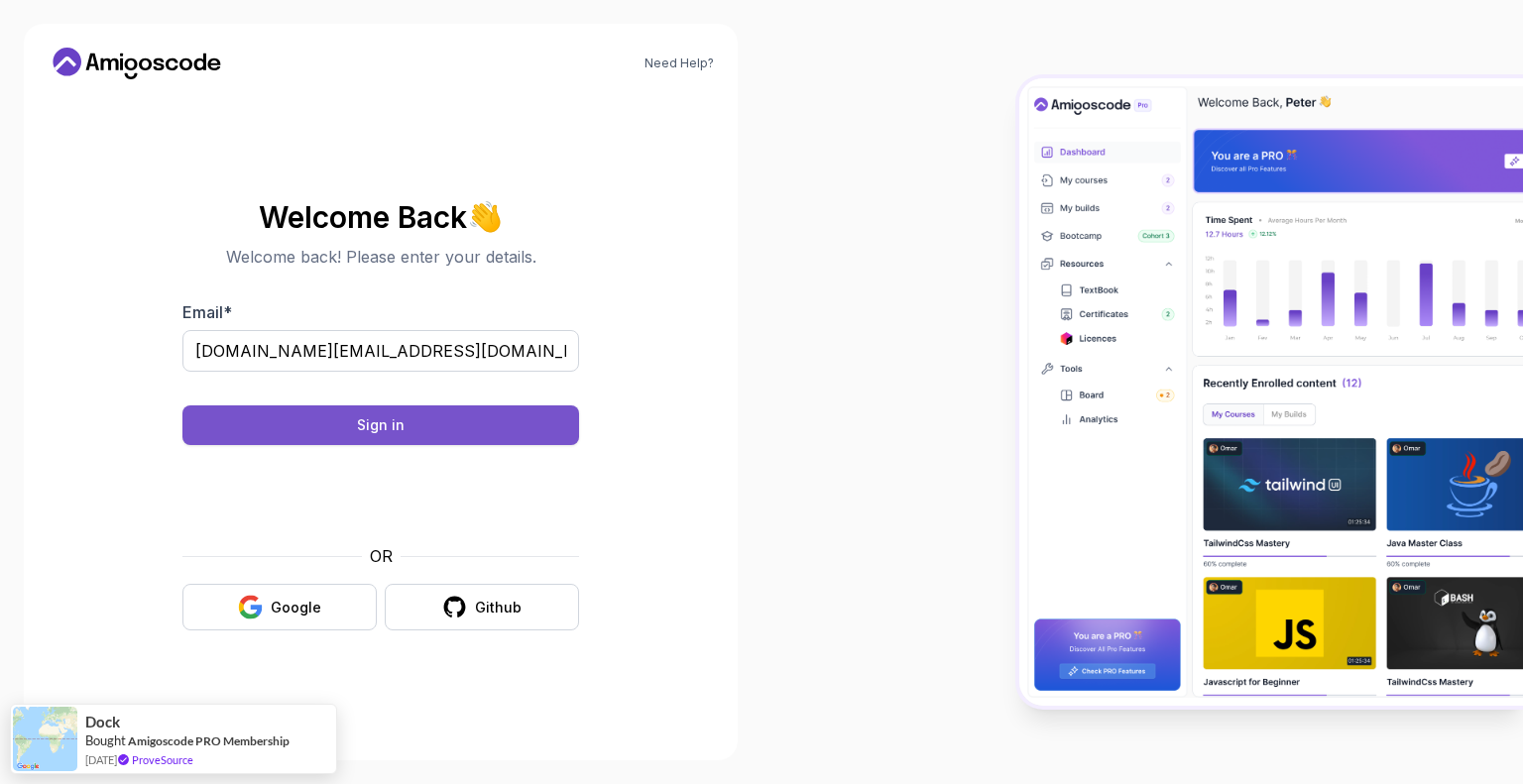 click on "Sign in" at bounding box center [381, 425] 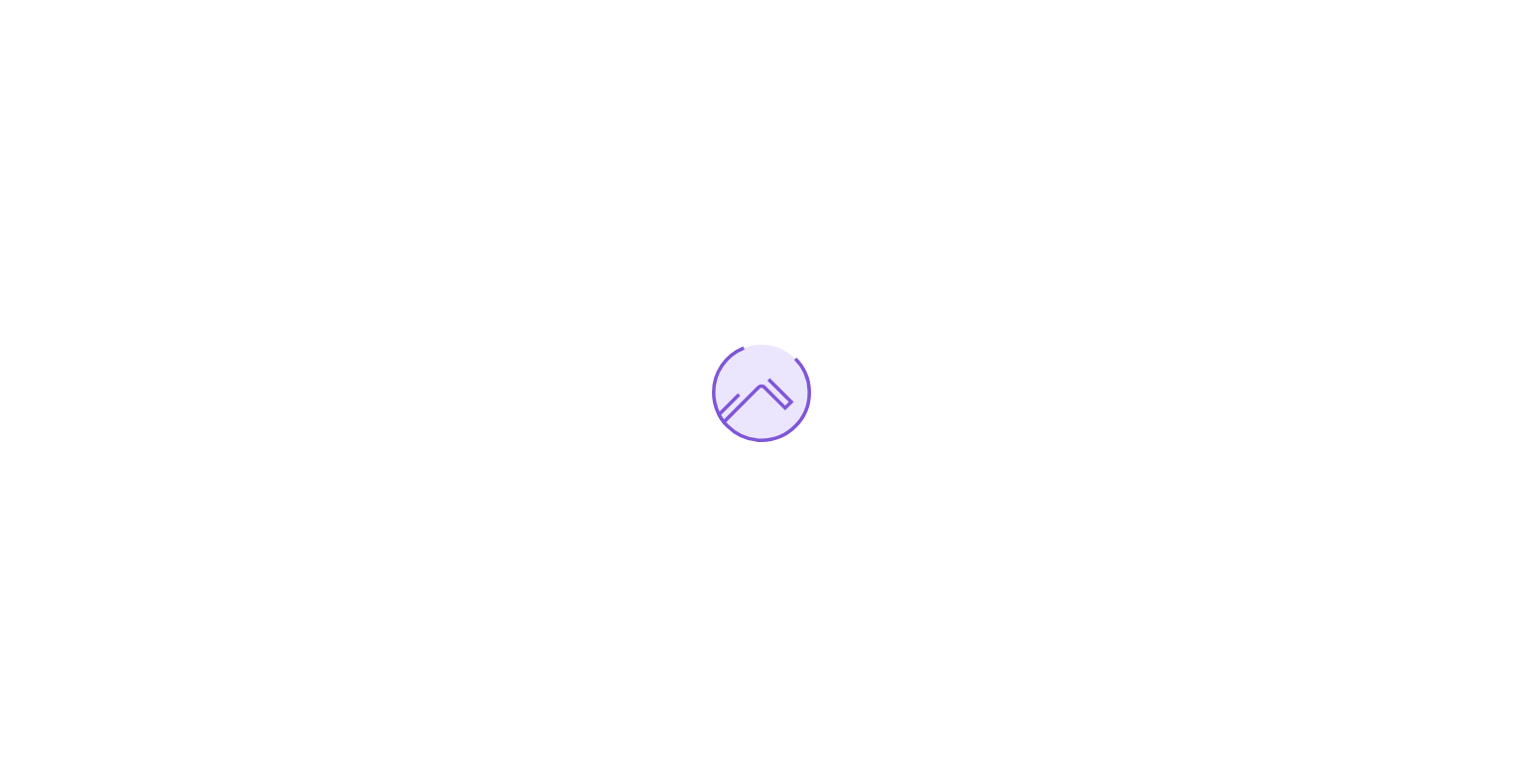 scroll, scrollTop: 0, scrollLeft: 0, axis: both 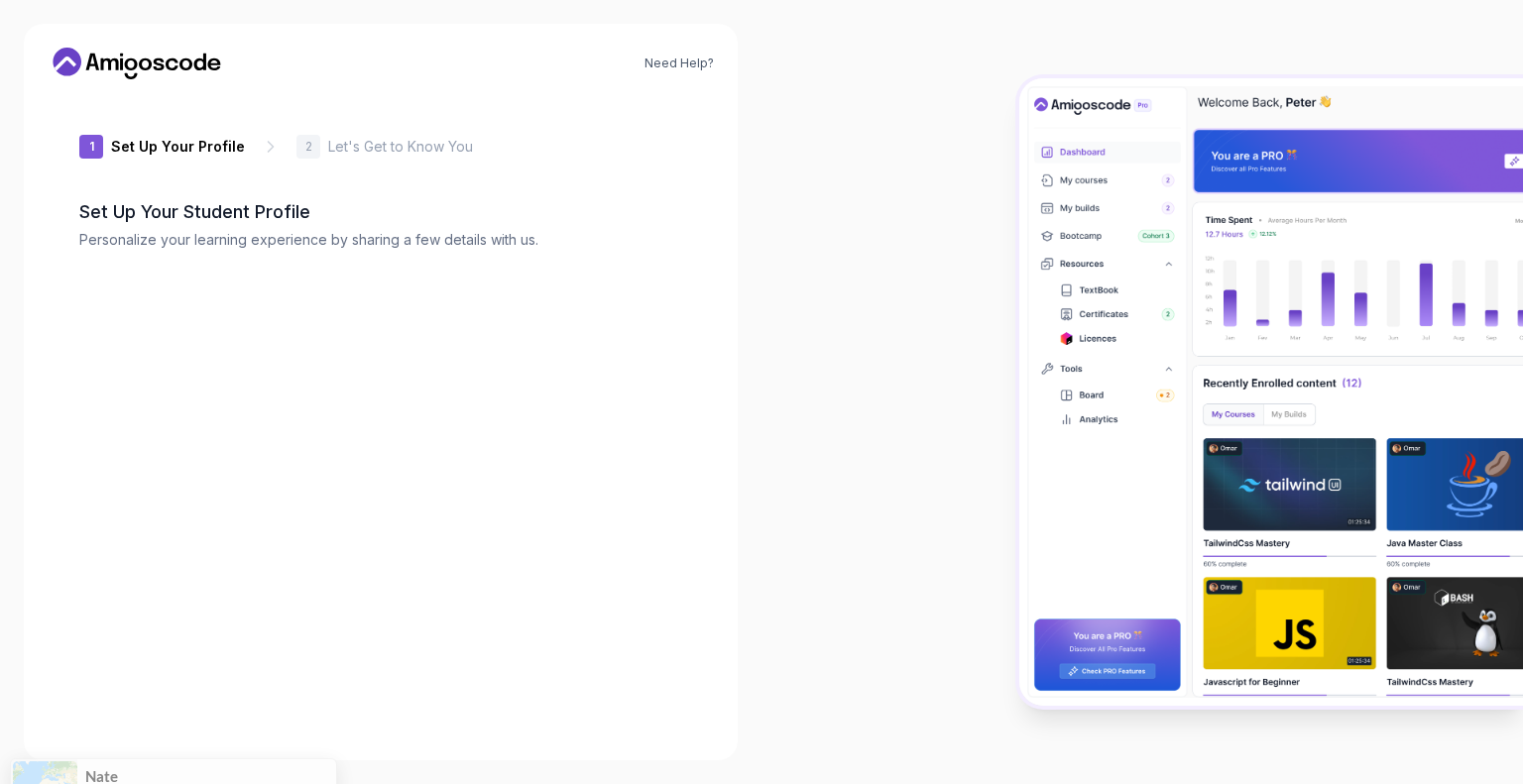 type on "jollysparrow5dce9" 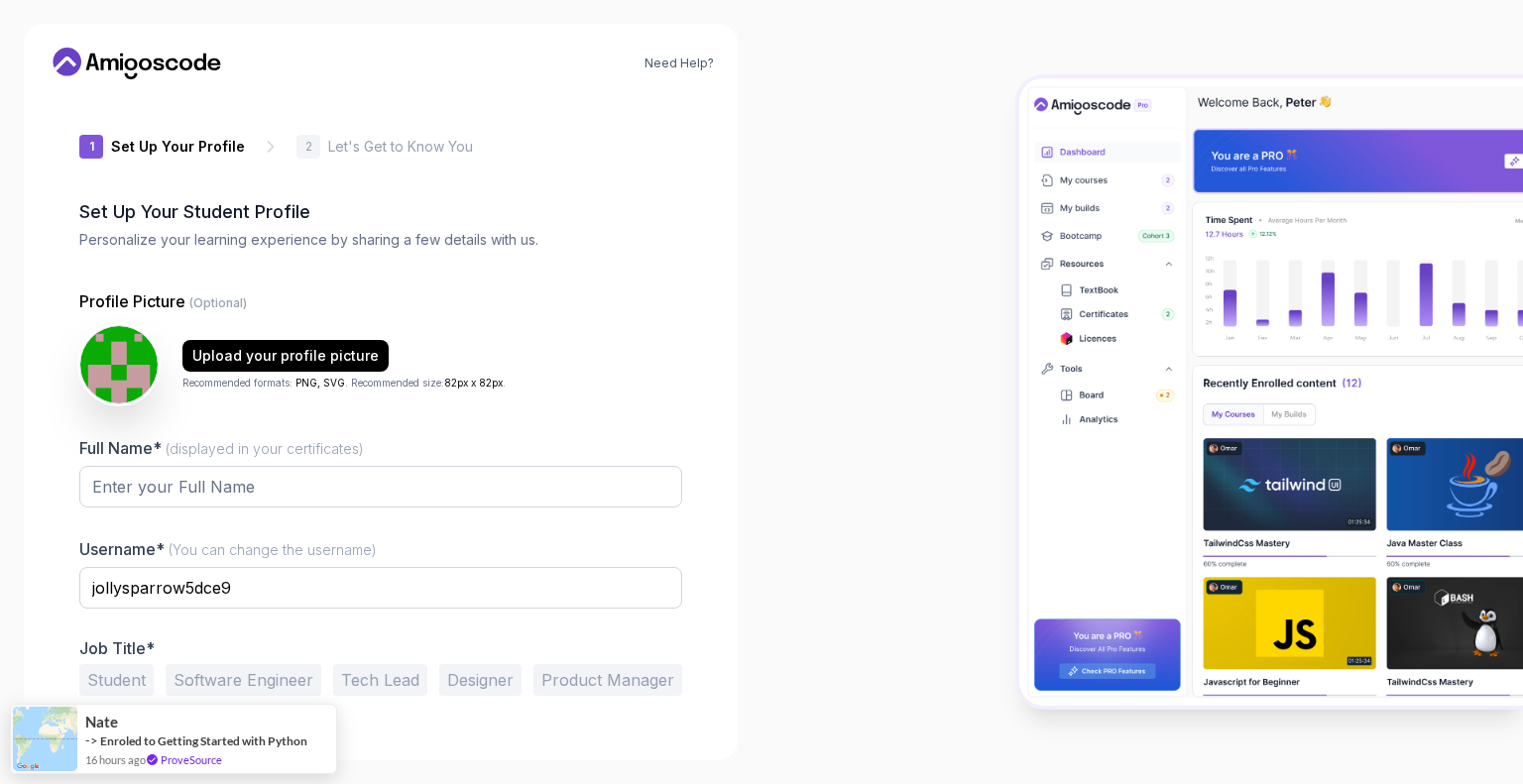 scroll, scrollTop: 42, scrollLeft: 0, axis: vertical 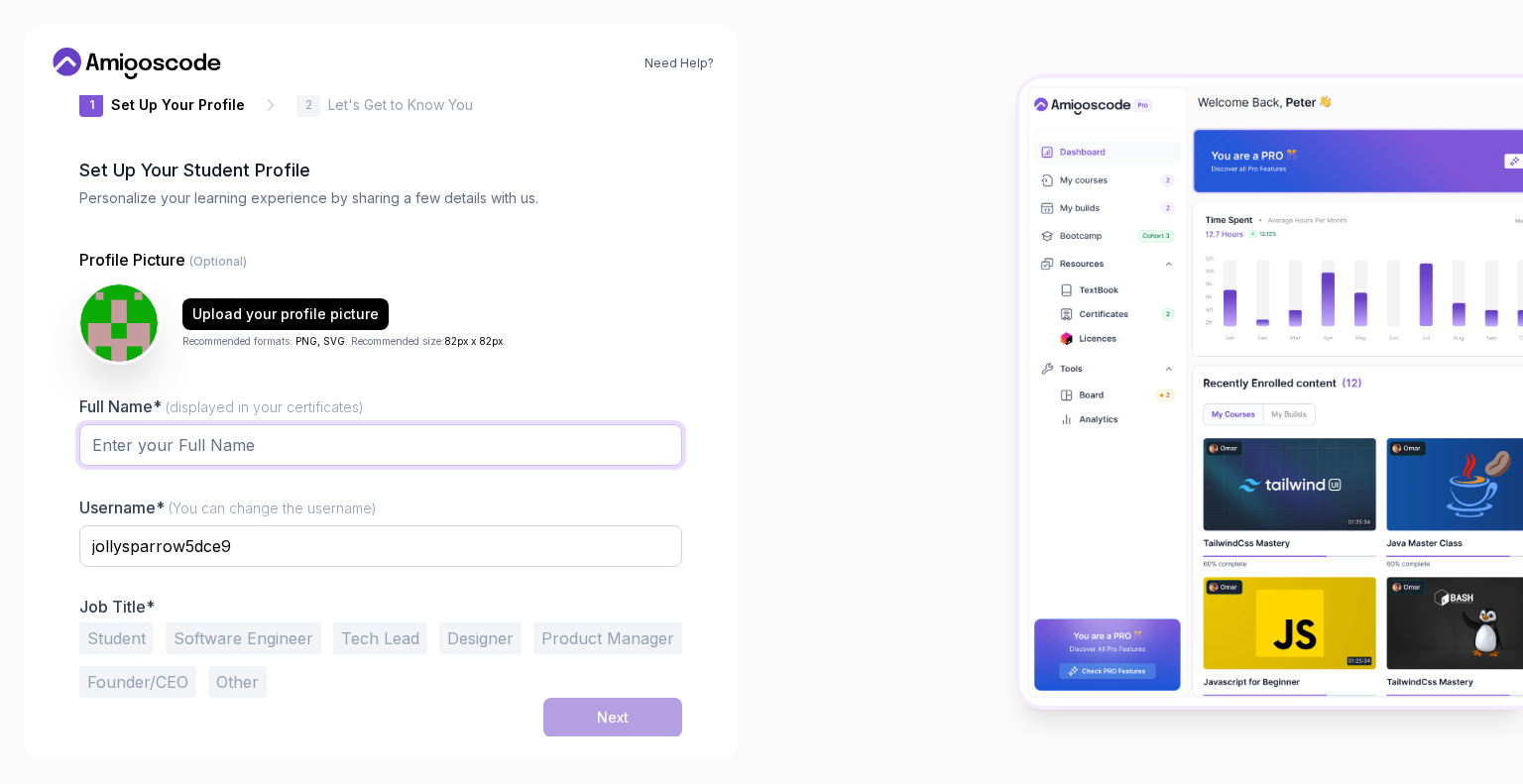 click on "Full Name*   (displayed in your certificates)" at bounding box center [381, 445] 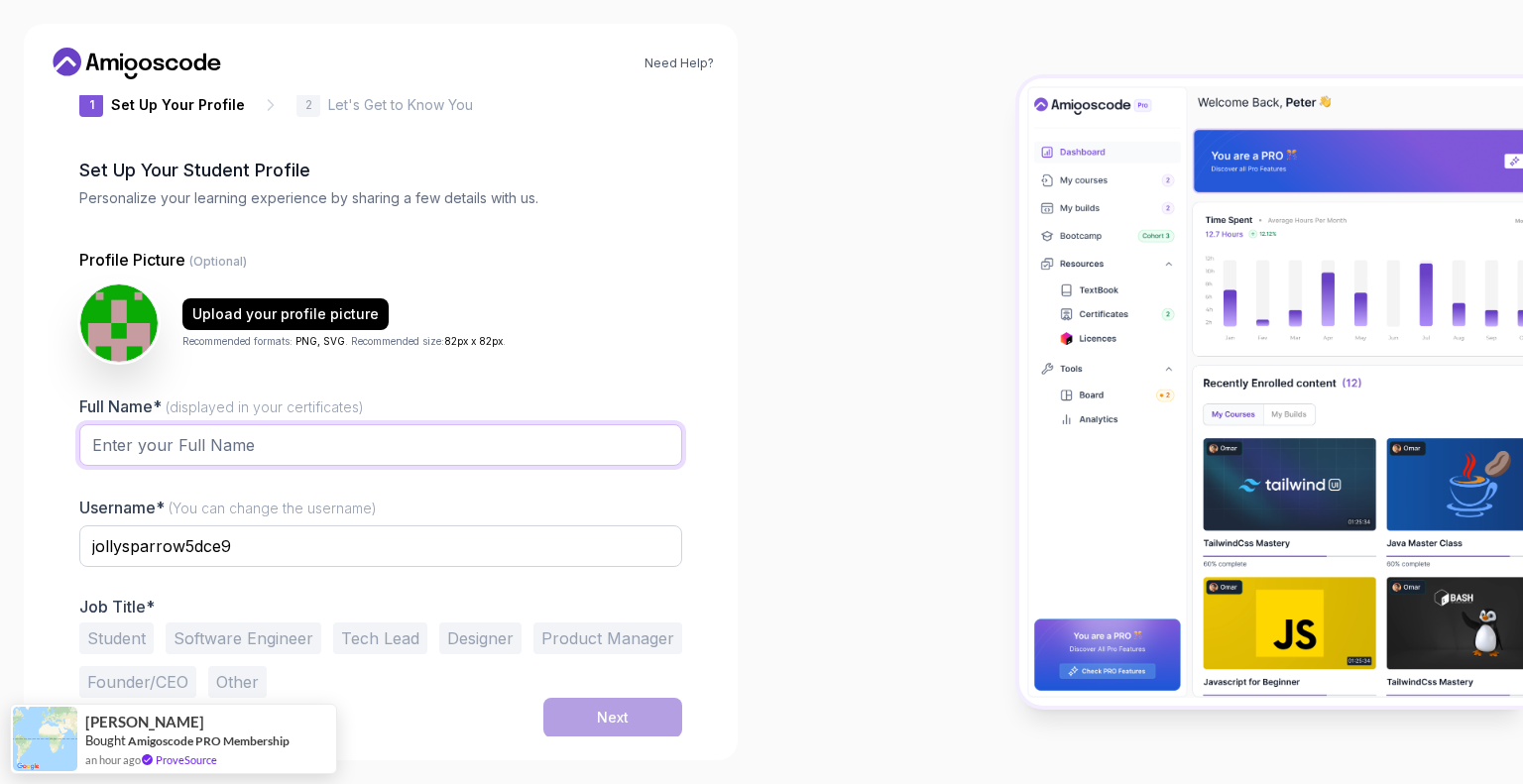 type on "[PERSON_NAME]" 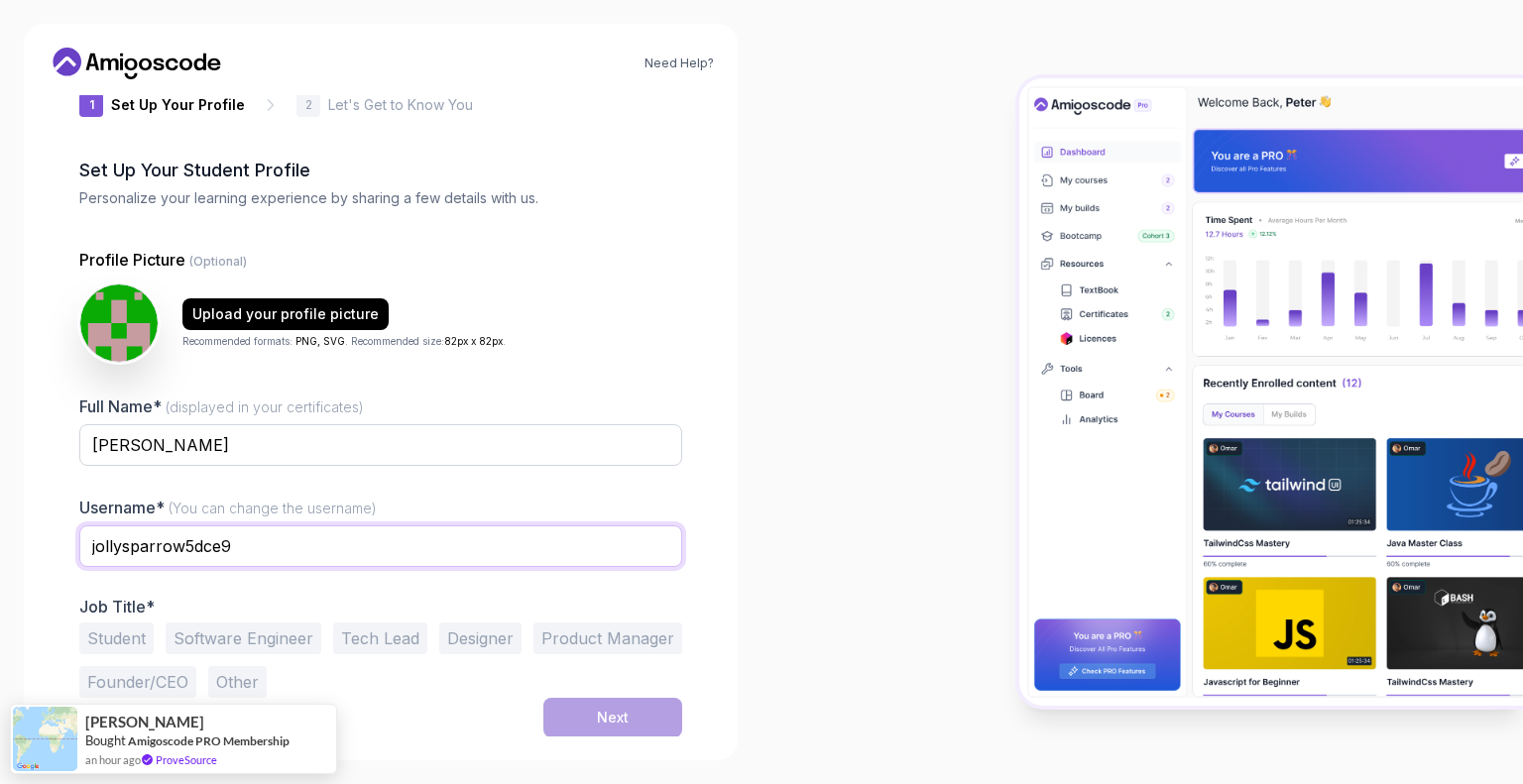 click on "jollysparrow5dce9" at bounding box center [381, 546] 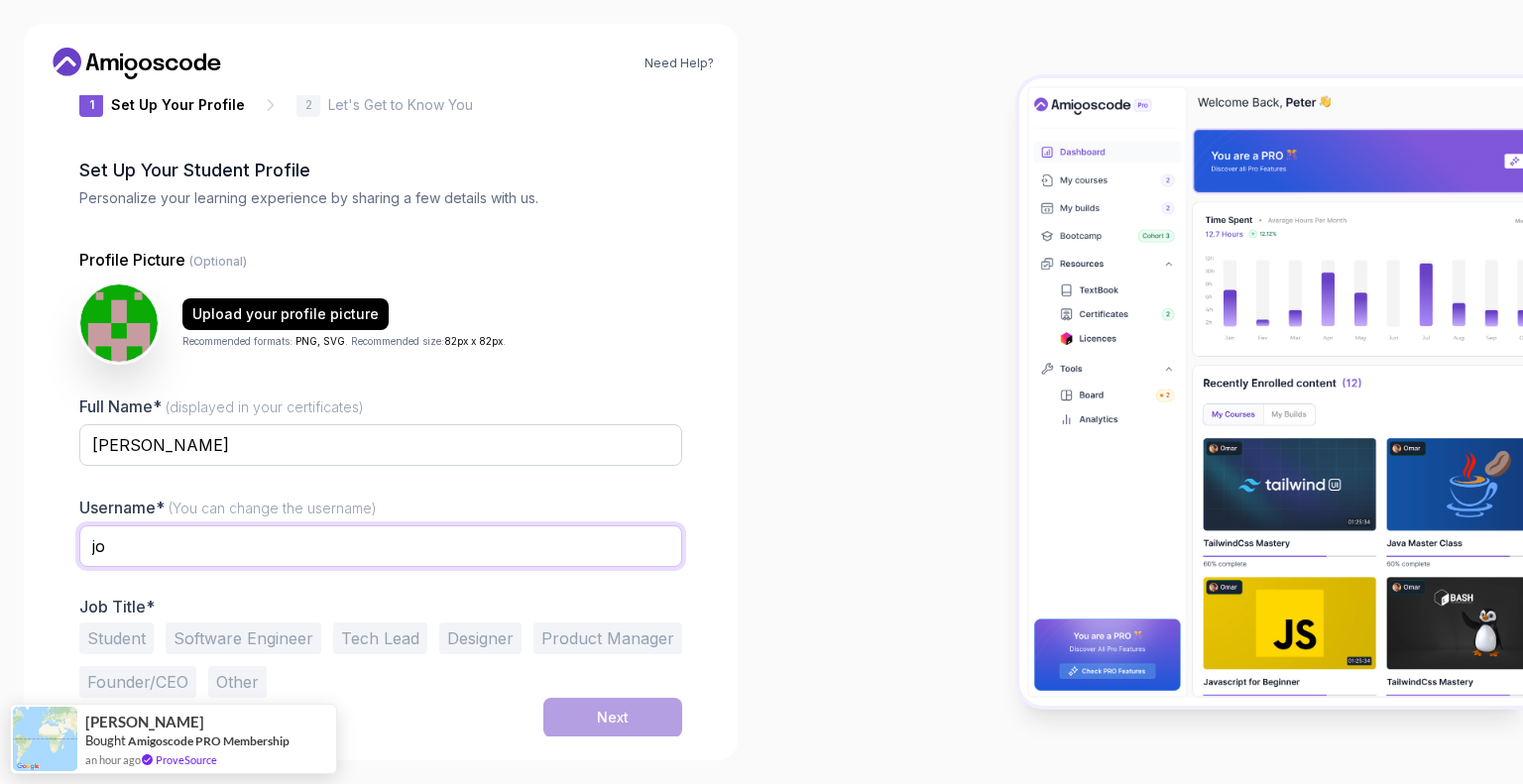 type on "j" 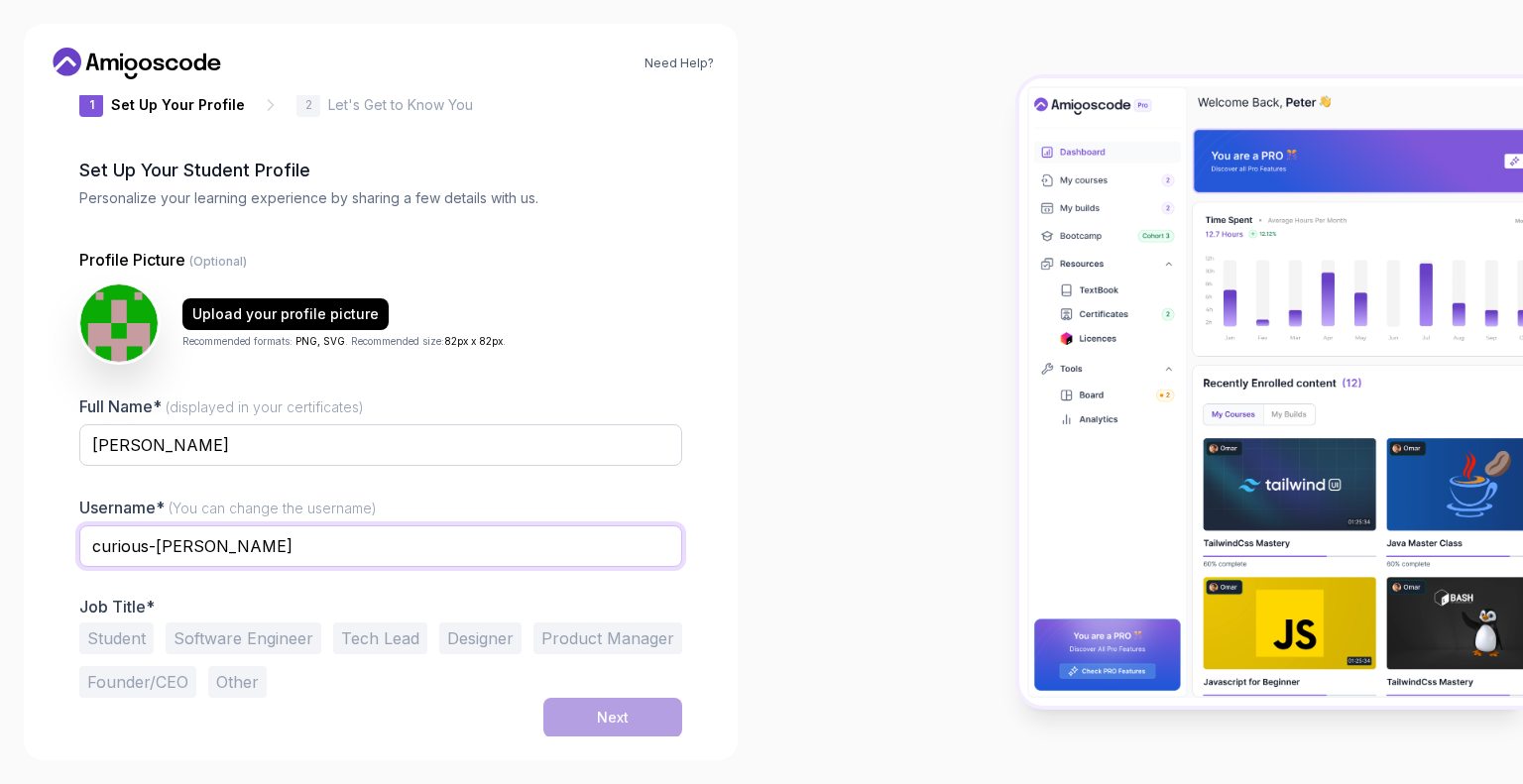 type on "curious-[PERSON_NAME]" 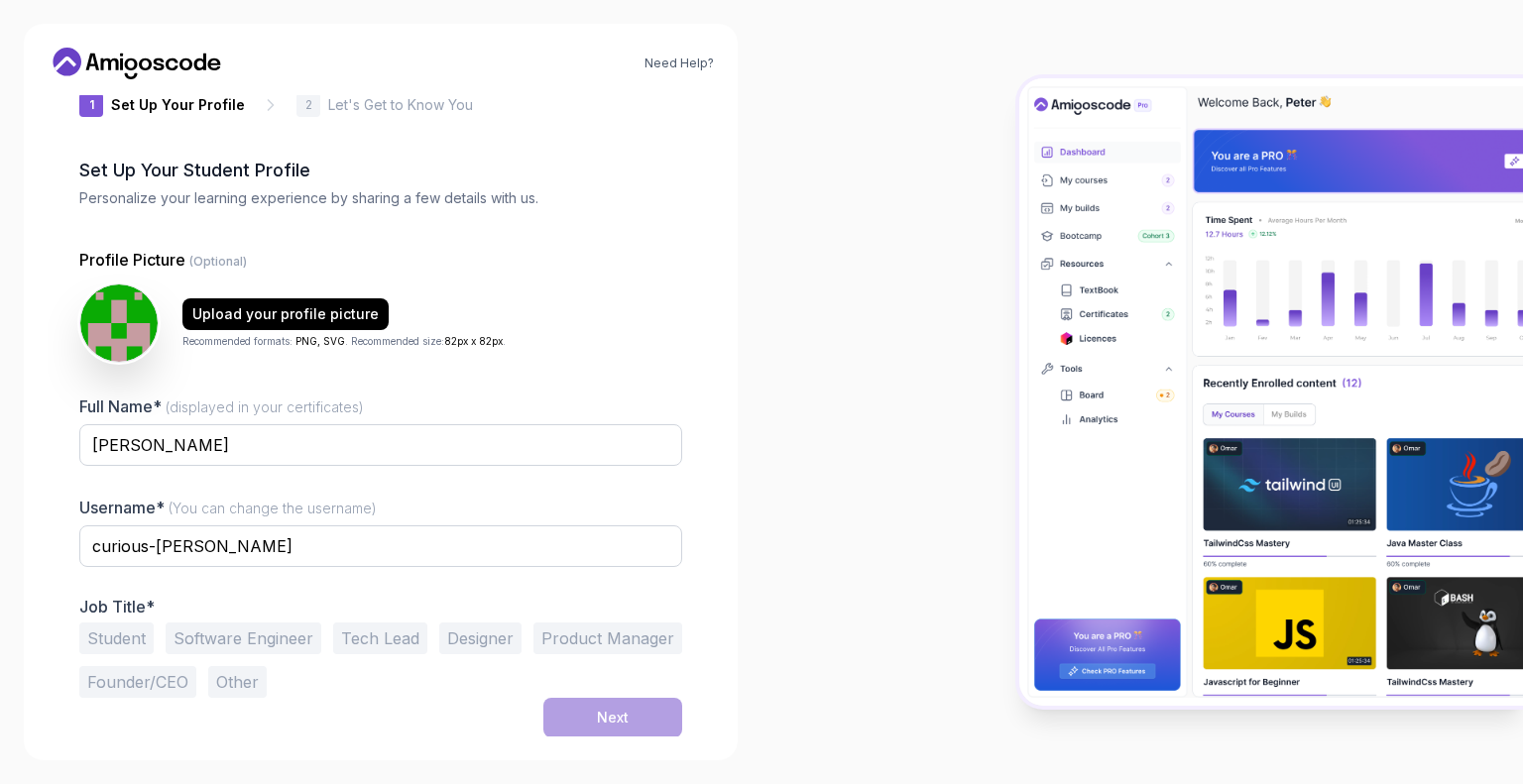 click on "Software Engineer" at bounding box center (243, 638) 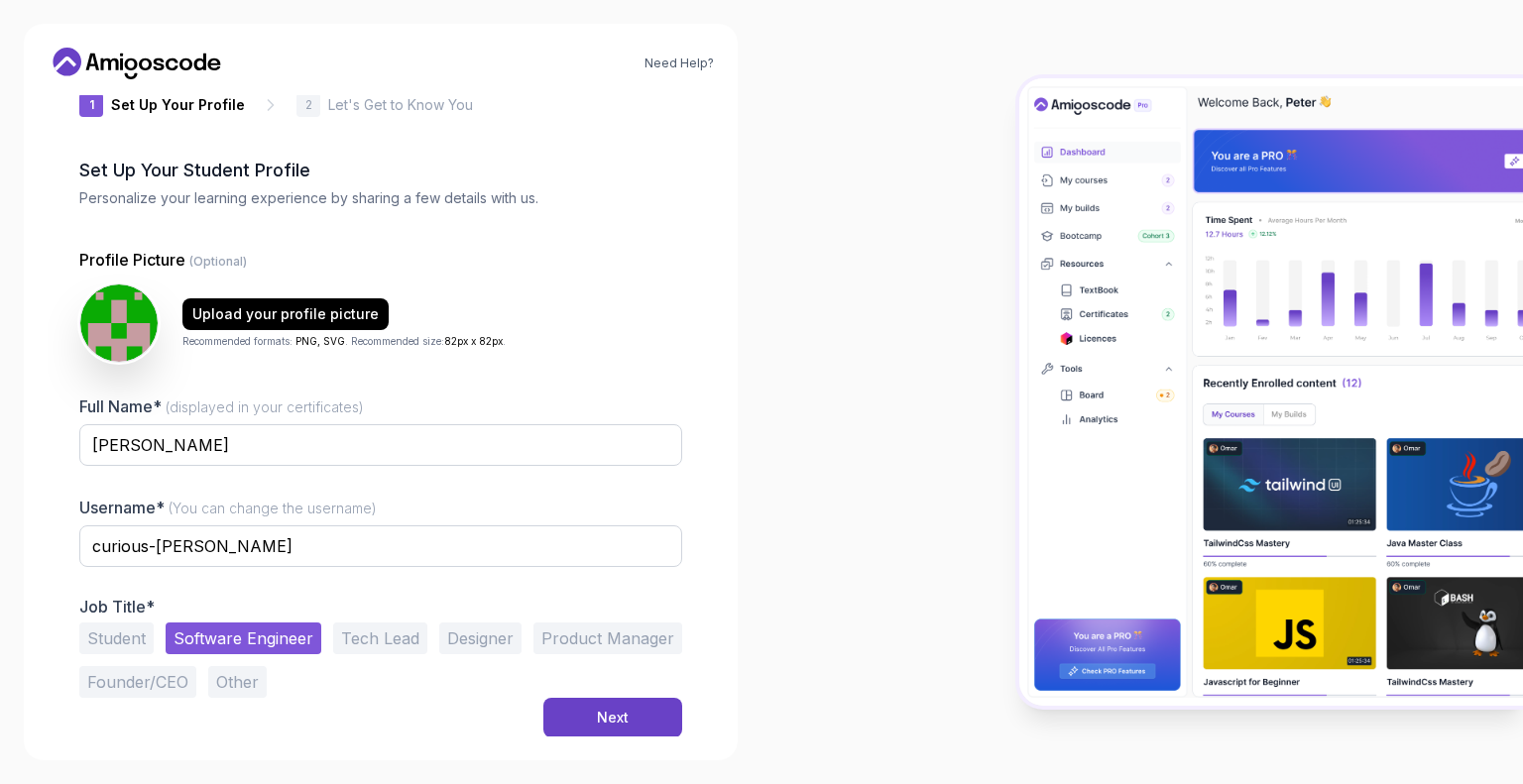 click on "Student" at bounding box center (116, 638) 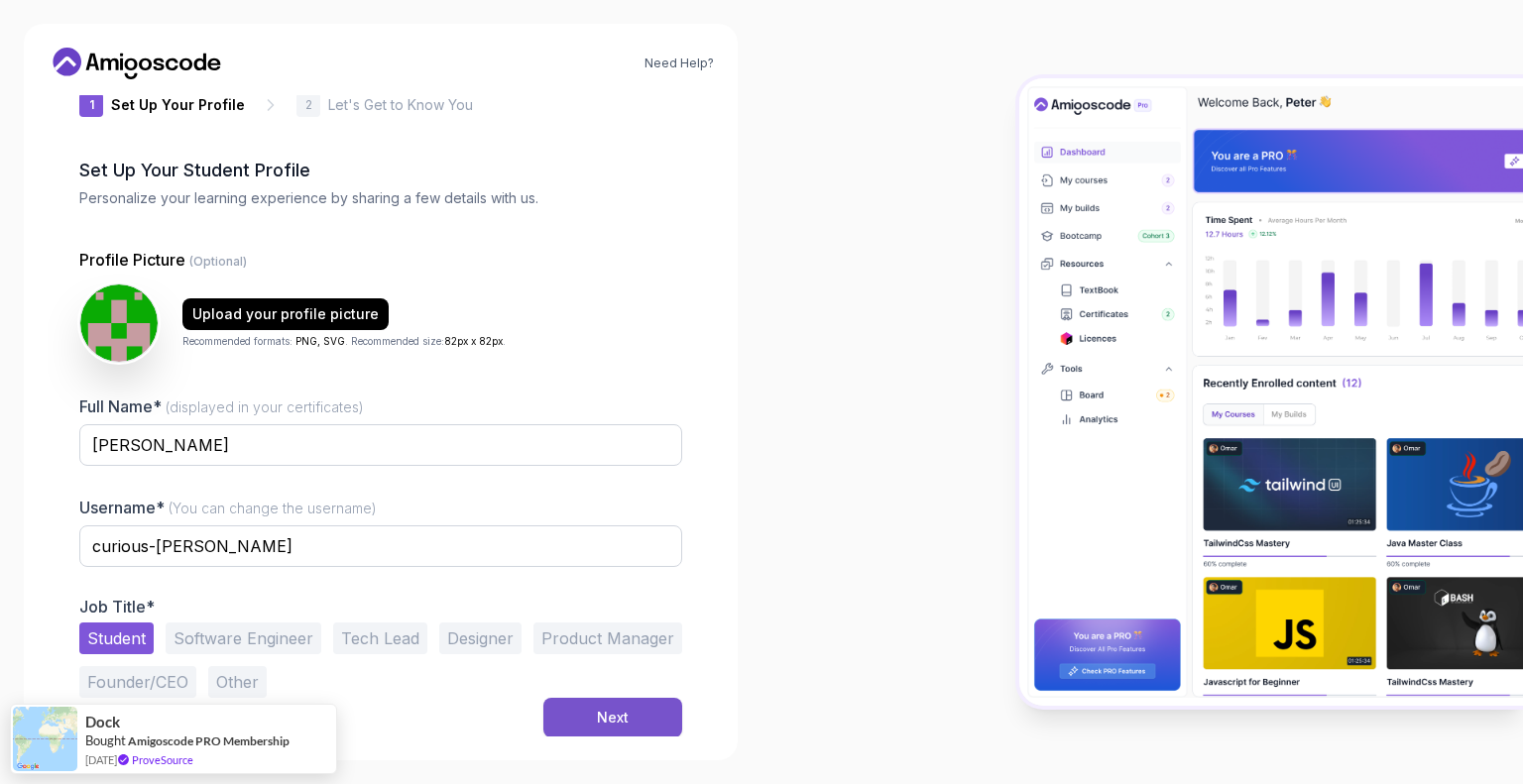 click on "Next" at bounding box center [613, 718] 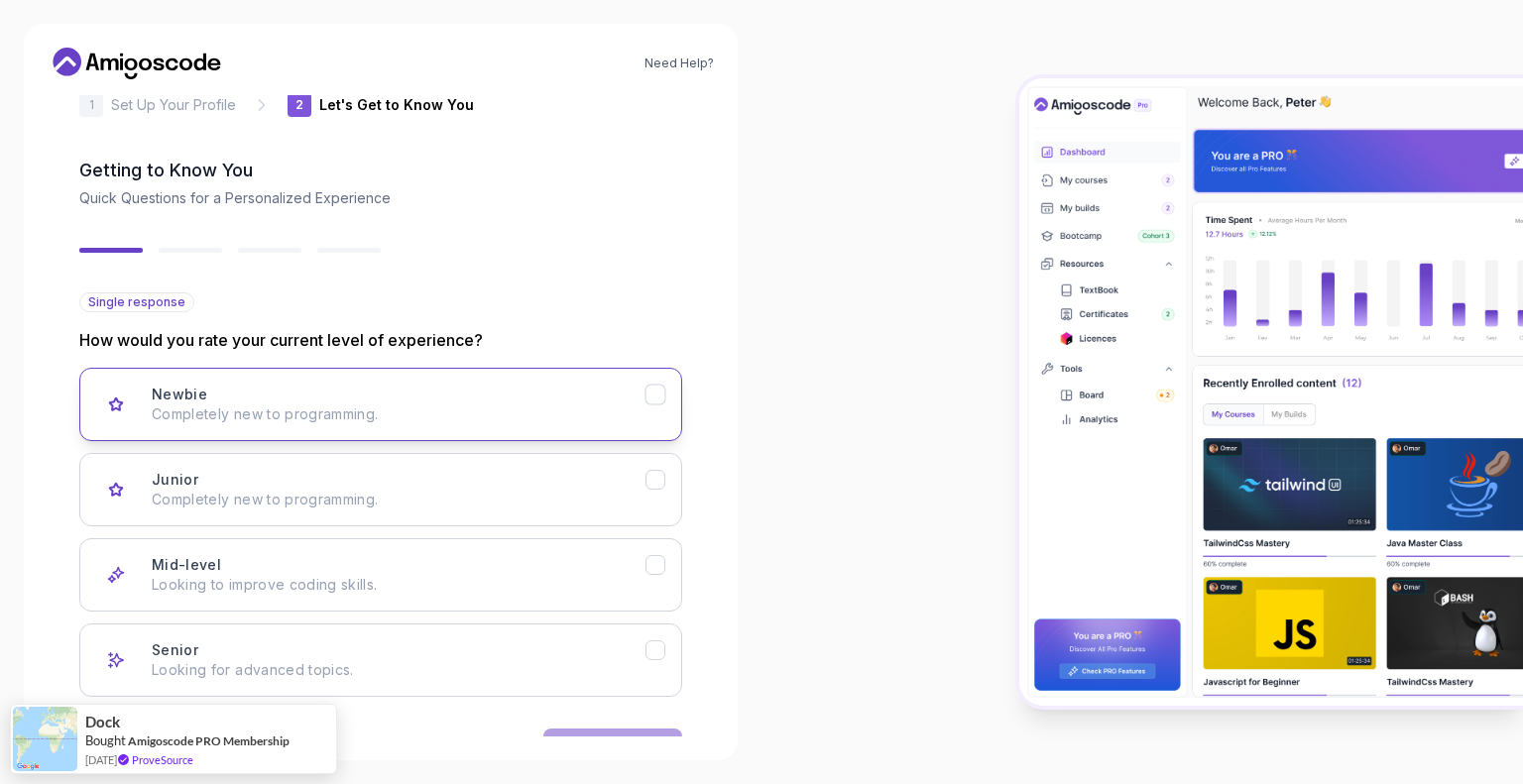 scroll, scrollTop: 103, scrollLeft: 0, axis: vertical 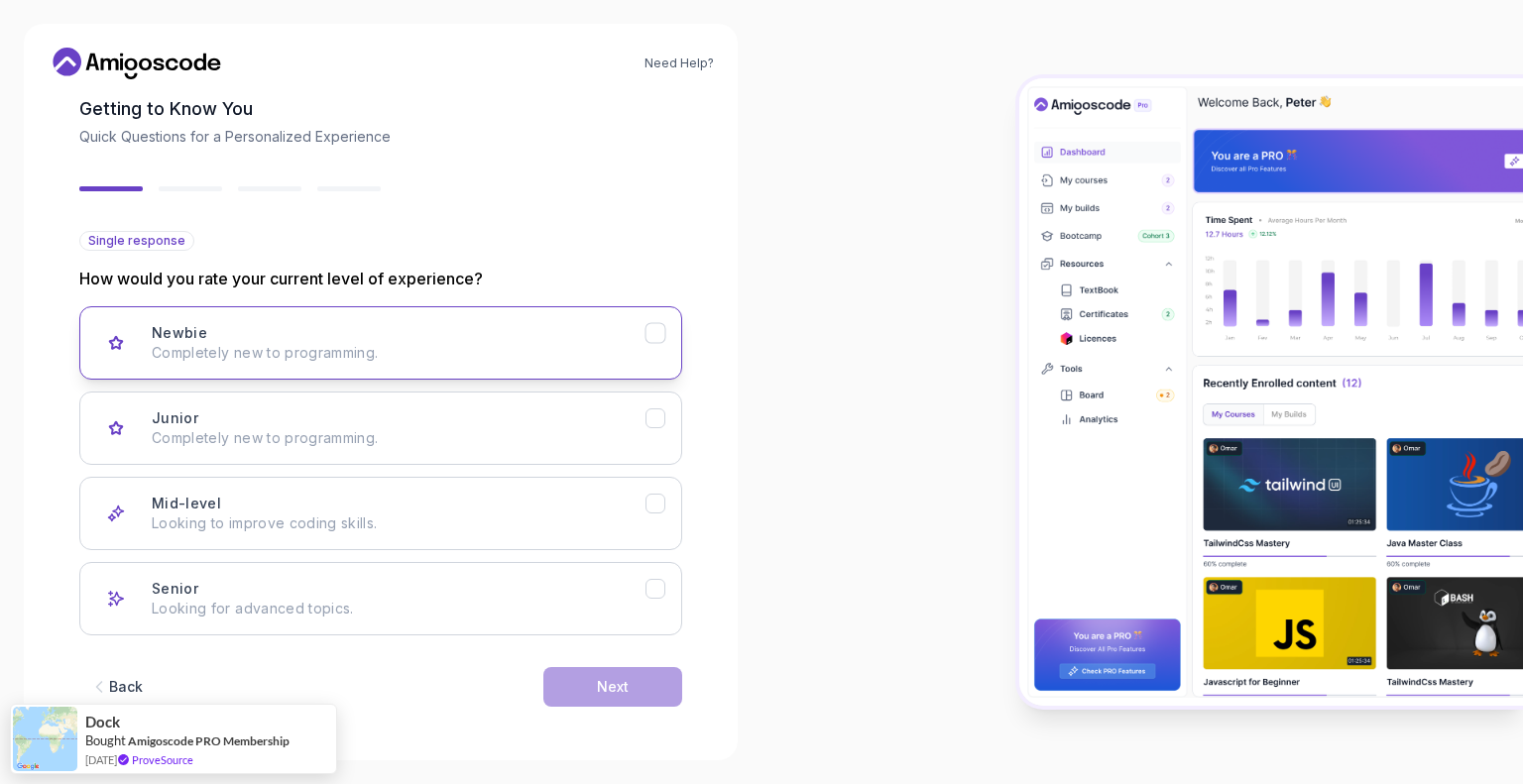 click on "Newbie Completely new to programming." at bounding box center (399, 343) 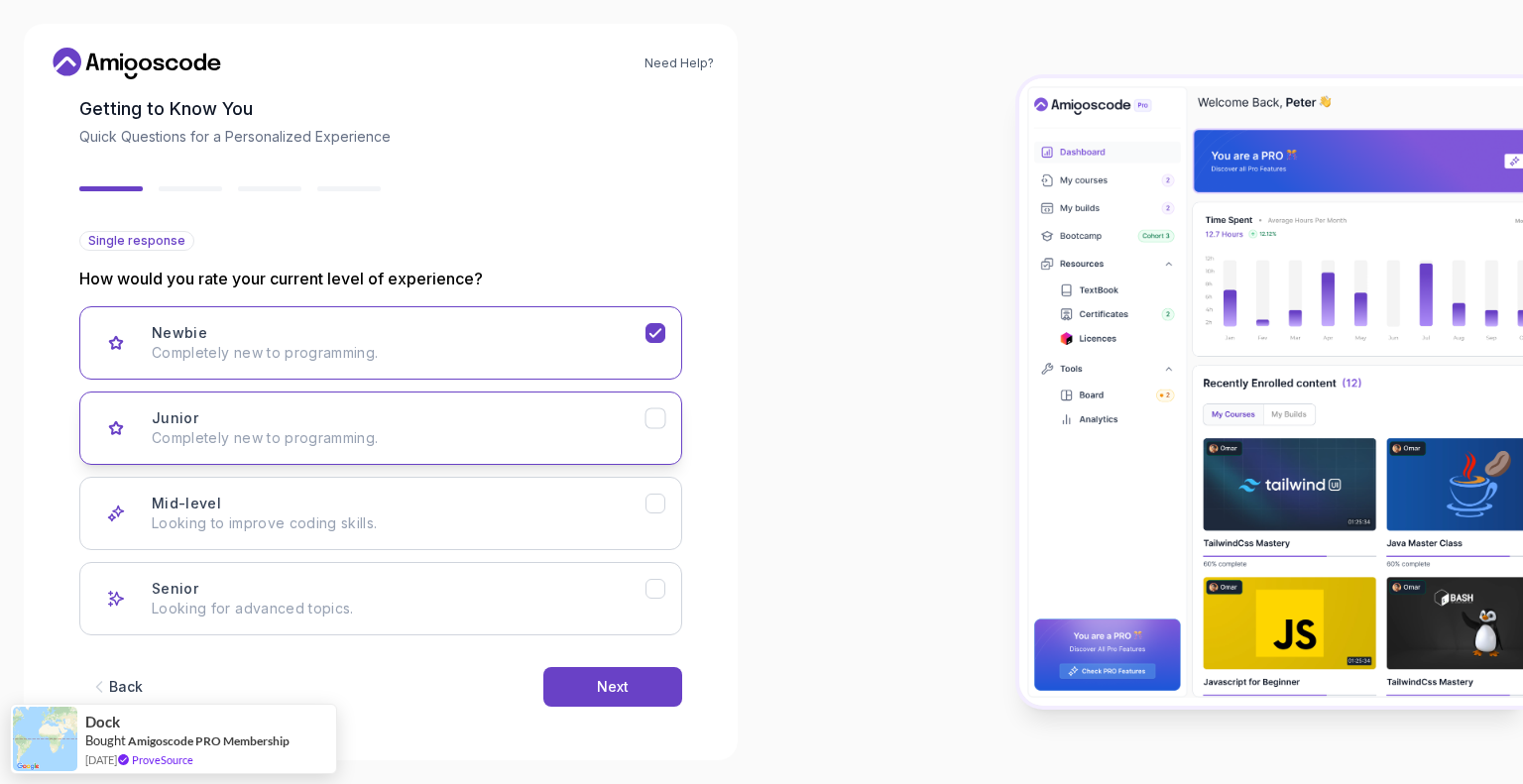 click on "Junior Completely new to programming." at bounding box center [399, 428] 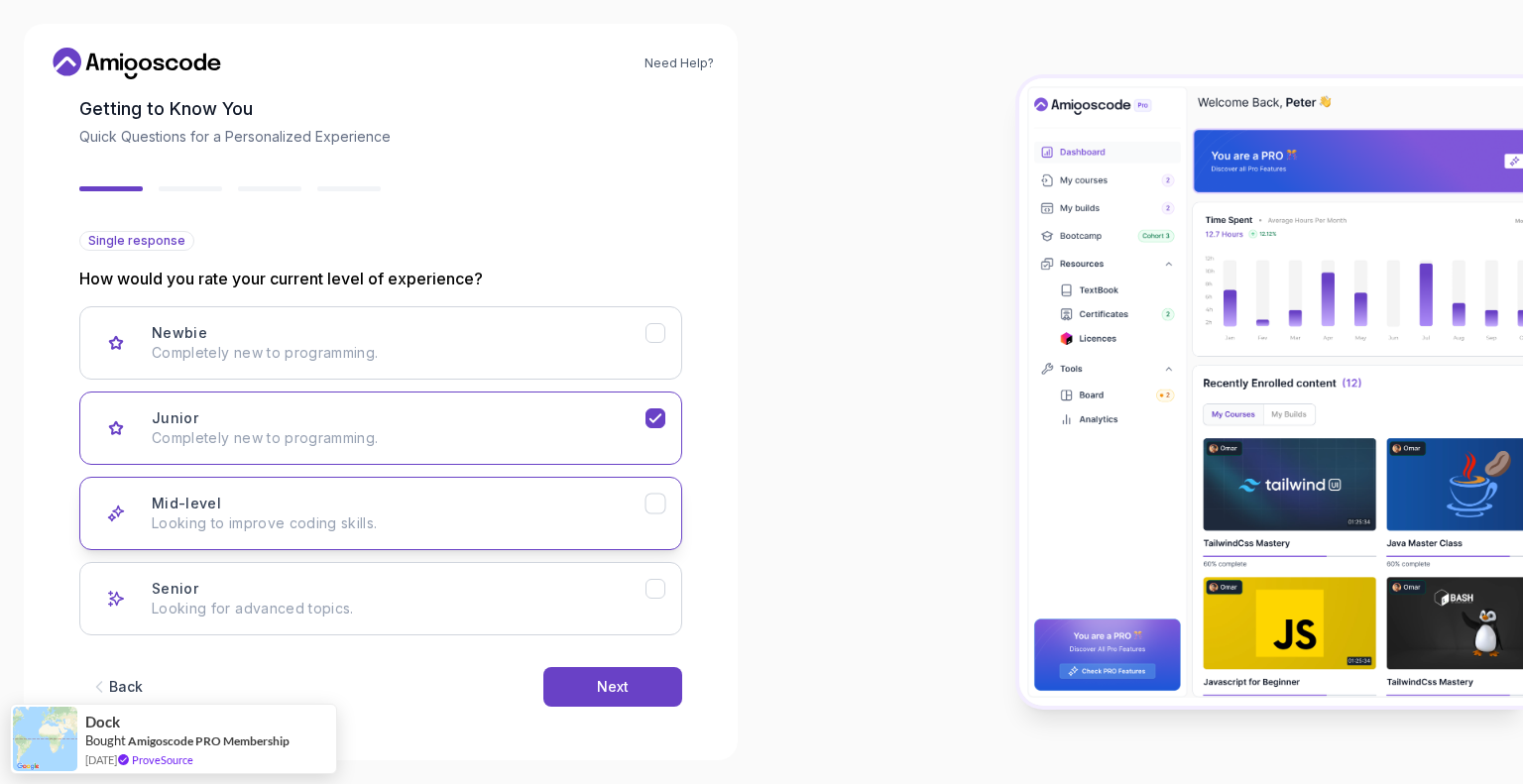 click on "Mid-level Looking to improve coding skills." at bounding box center (399, 513) 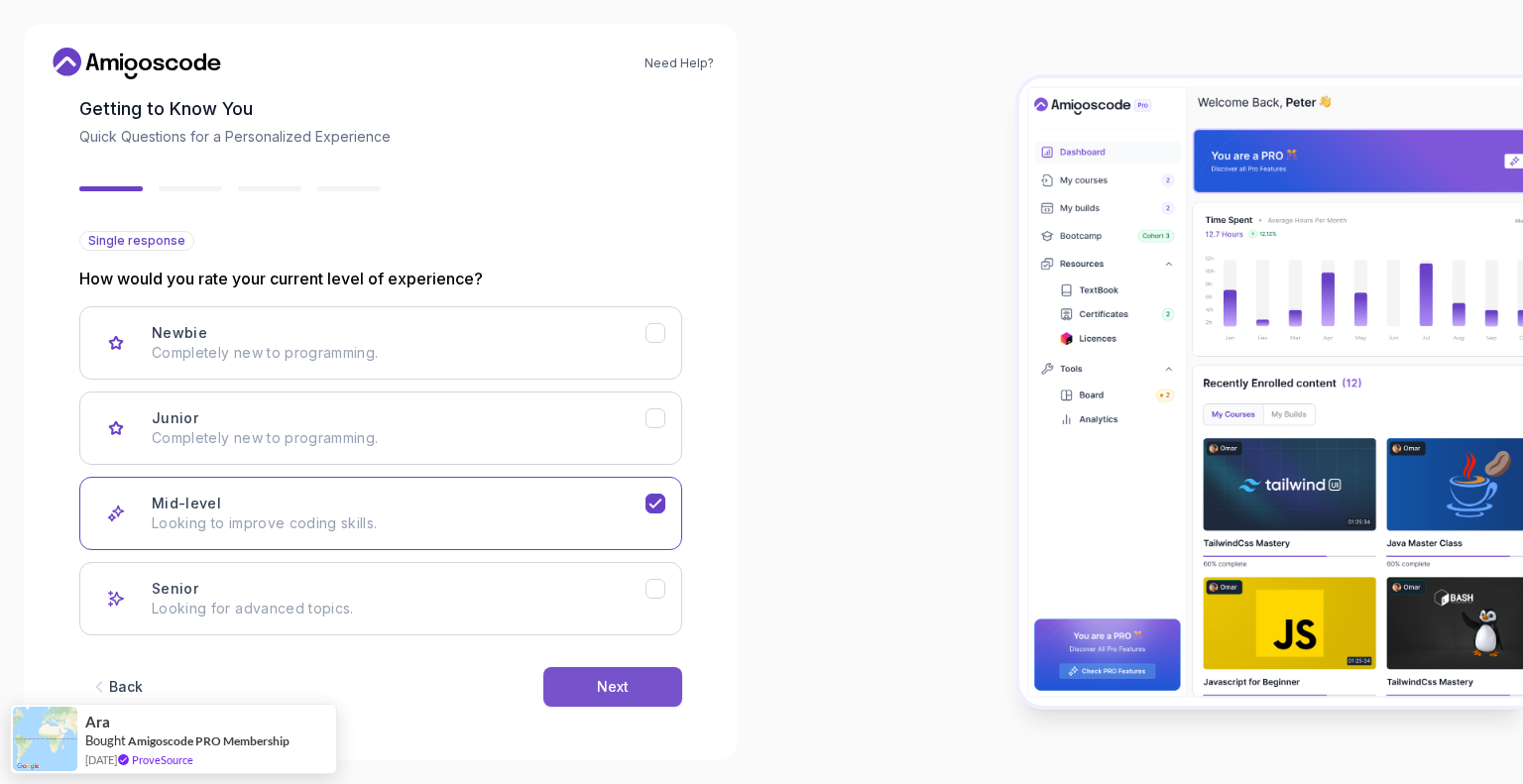 click on "Next" at bounding box center (613, 687) 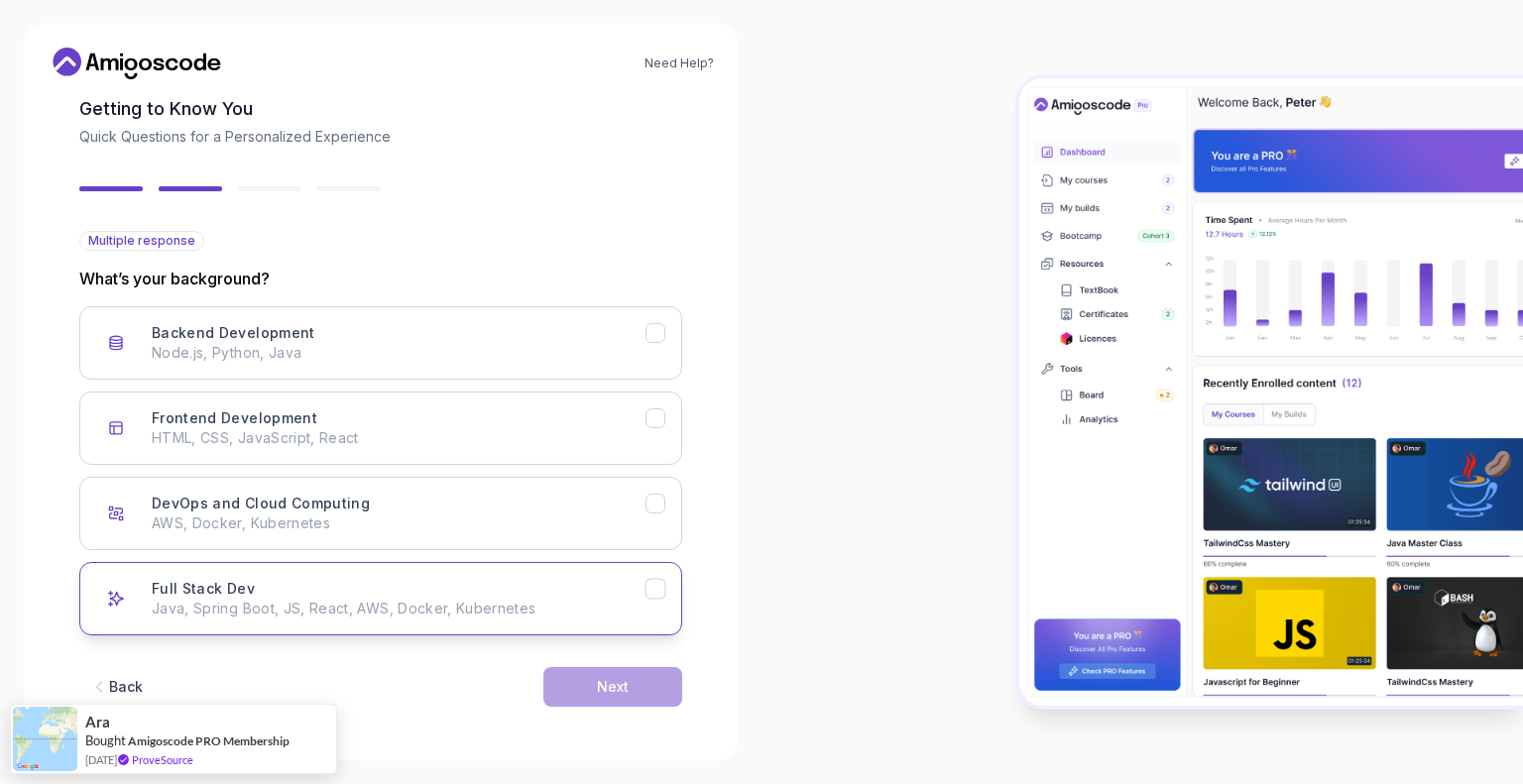 click on "Full Stack Dev Java, Spring Boot, JS, React, AWS, Docker, Kubernetes" at bounding box center [399, 599] 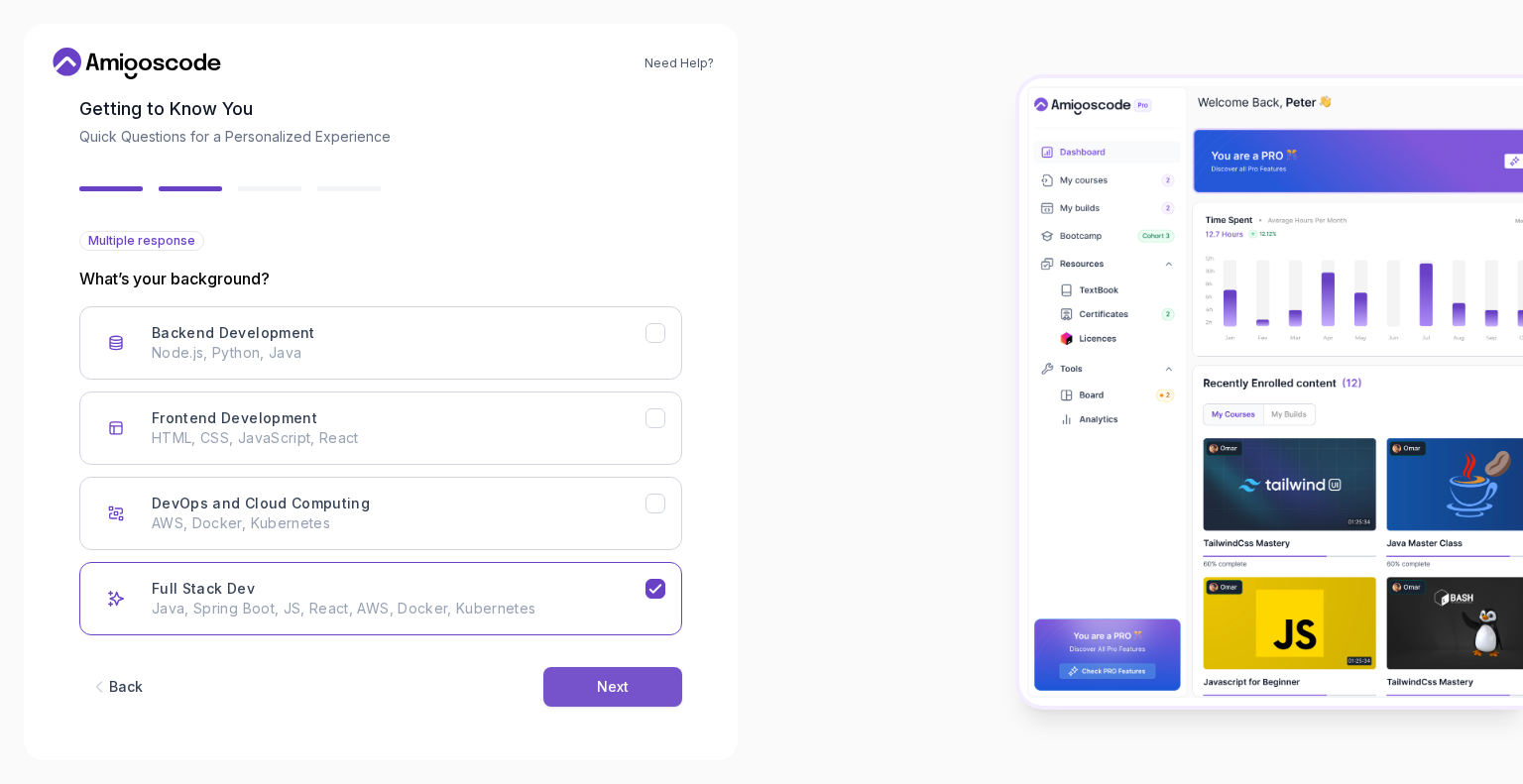 click on "Next" at bounding box center (613, 687) 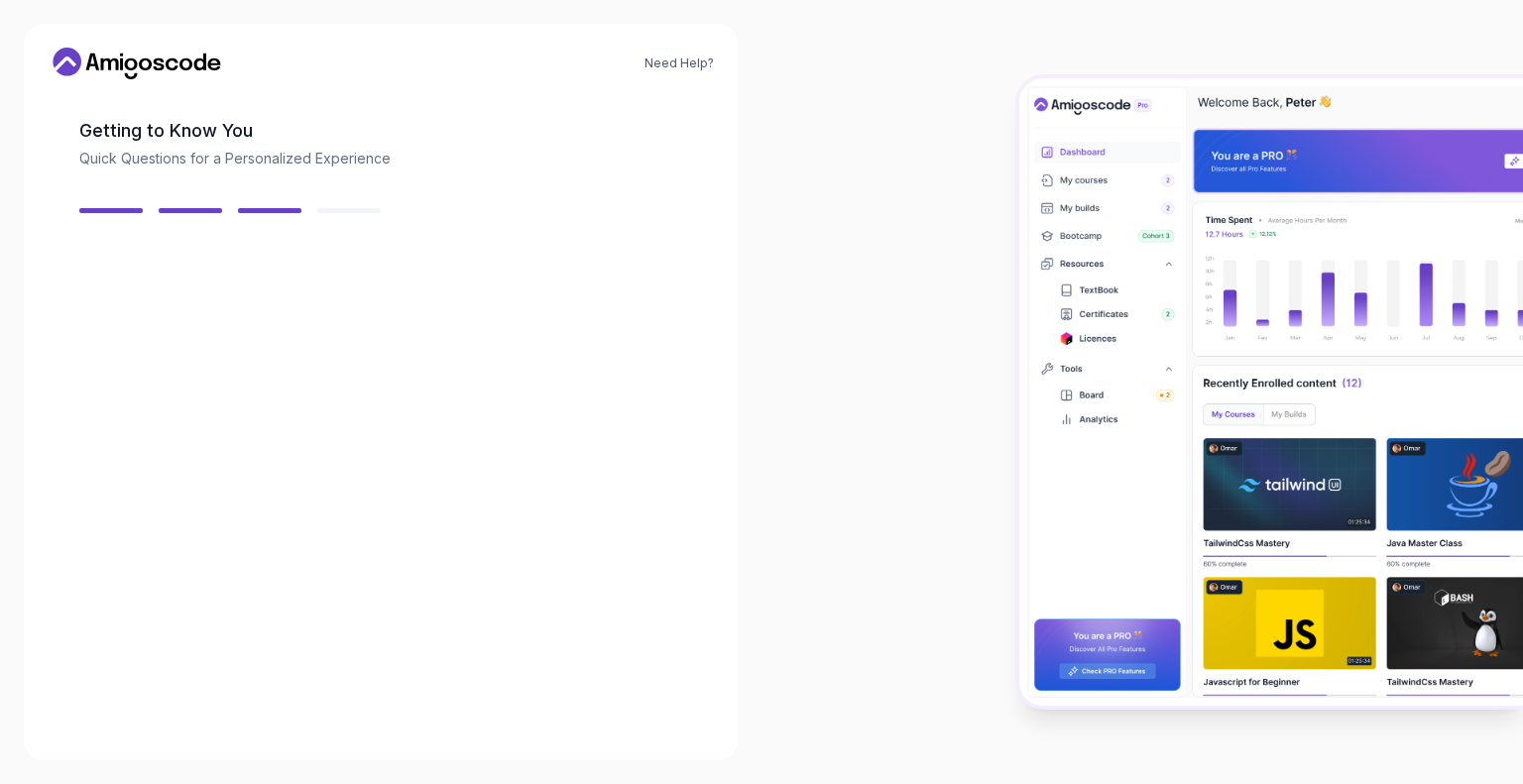 scroll, scrollTop: 80, scrollLeft: 0, axis: vertical 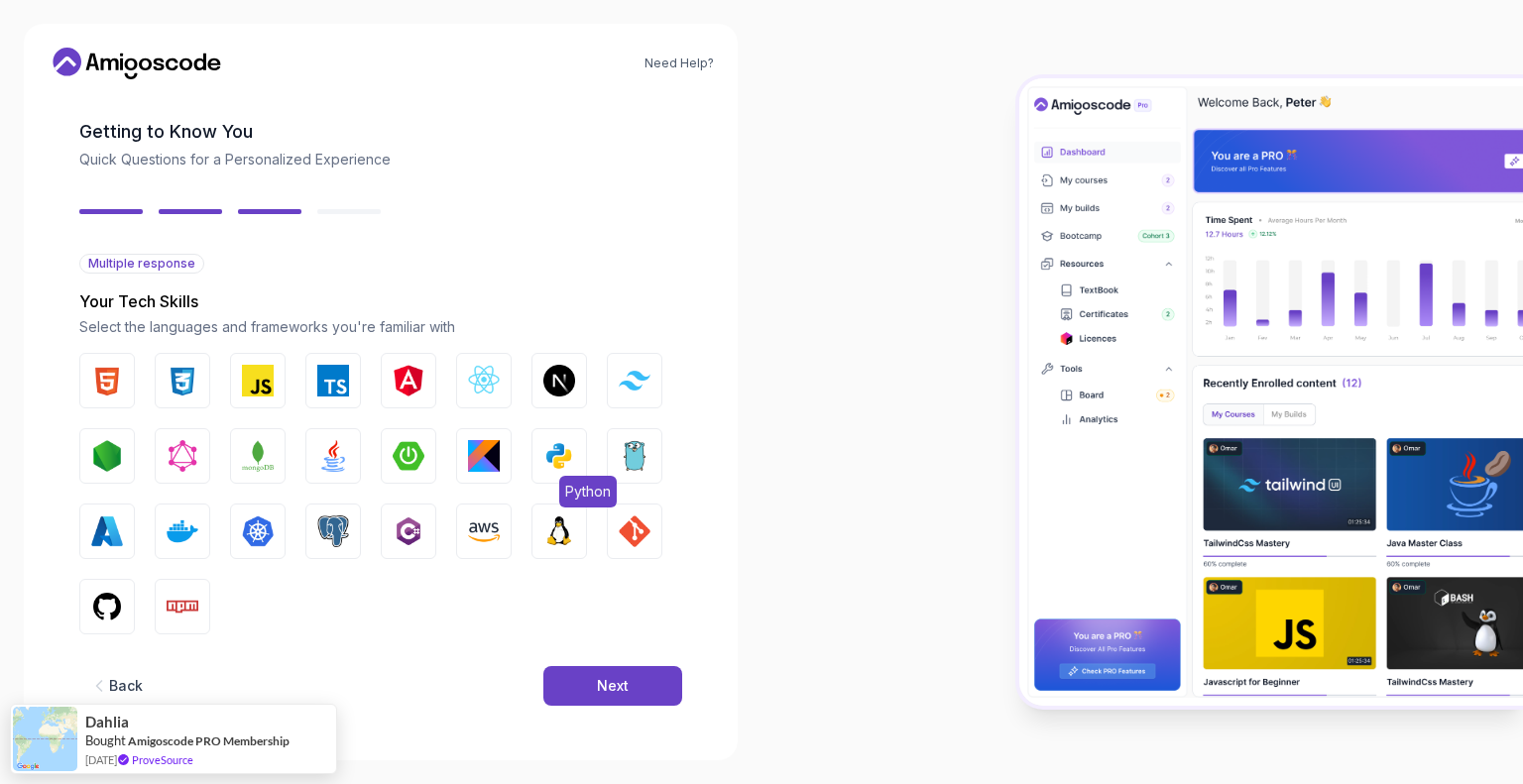click at bounding box center (559, 456) 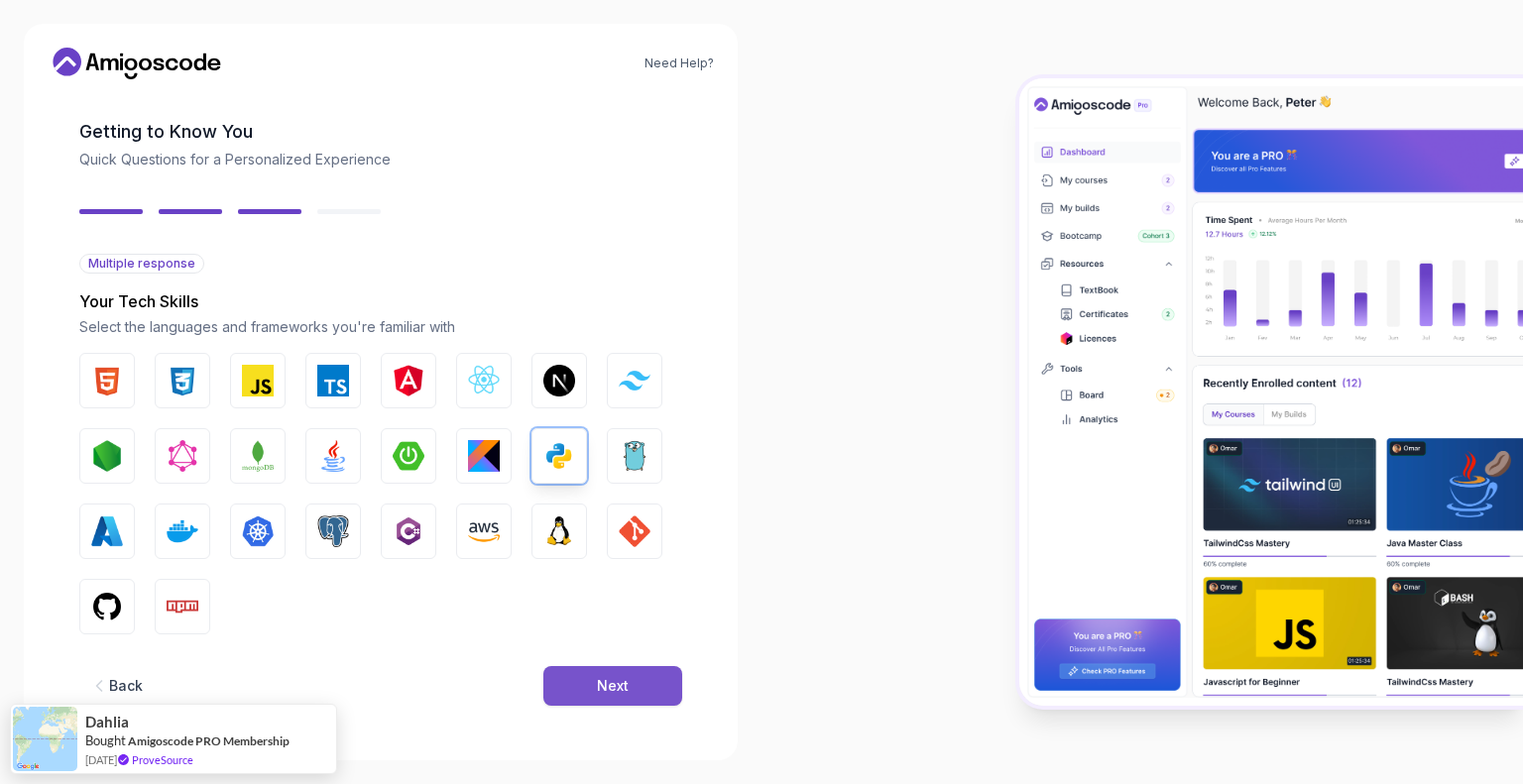 click on "Next" at bounding box center (613, 686) 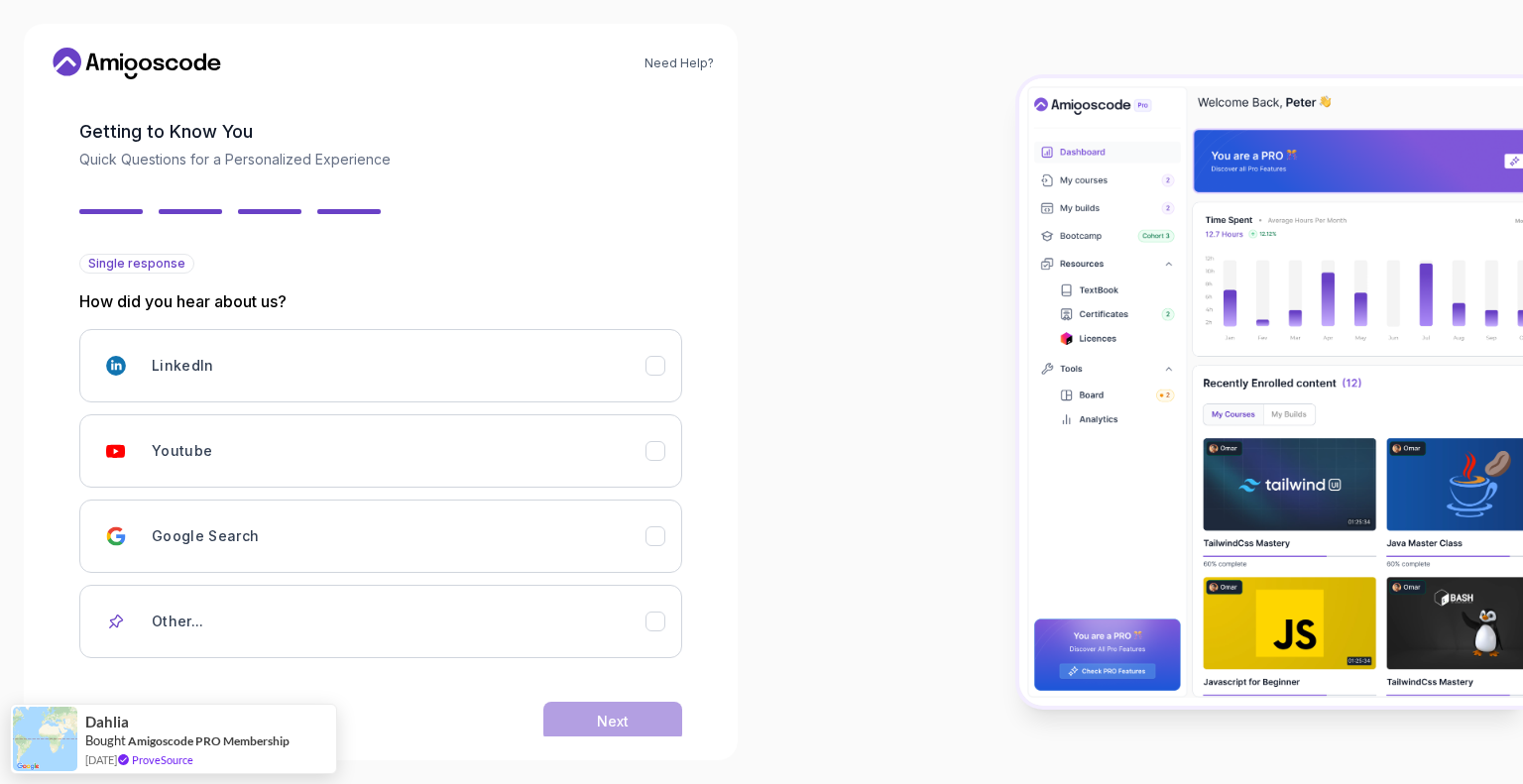 click on "Back Next" at bounding box center (381, 722) 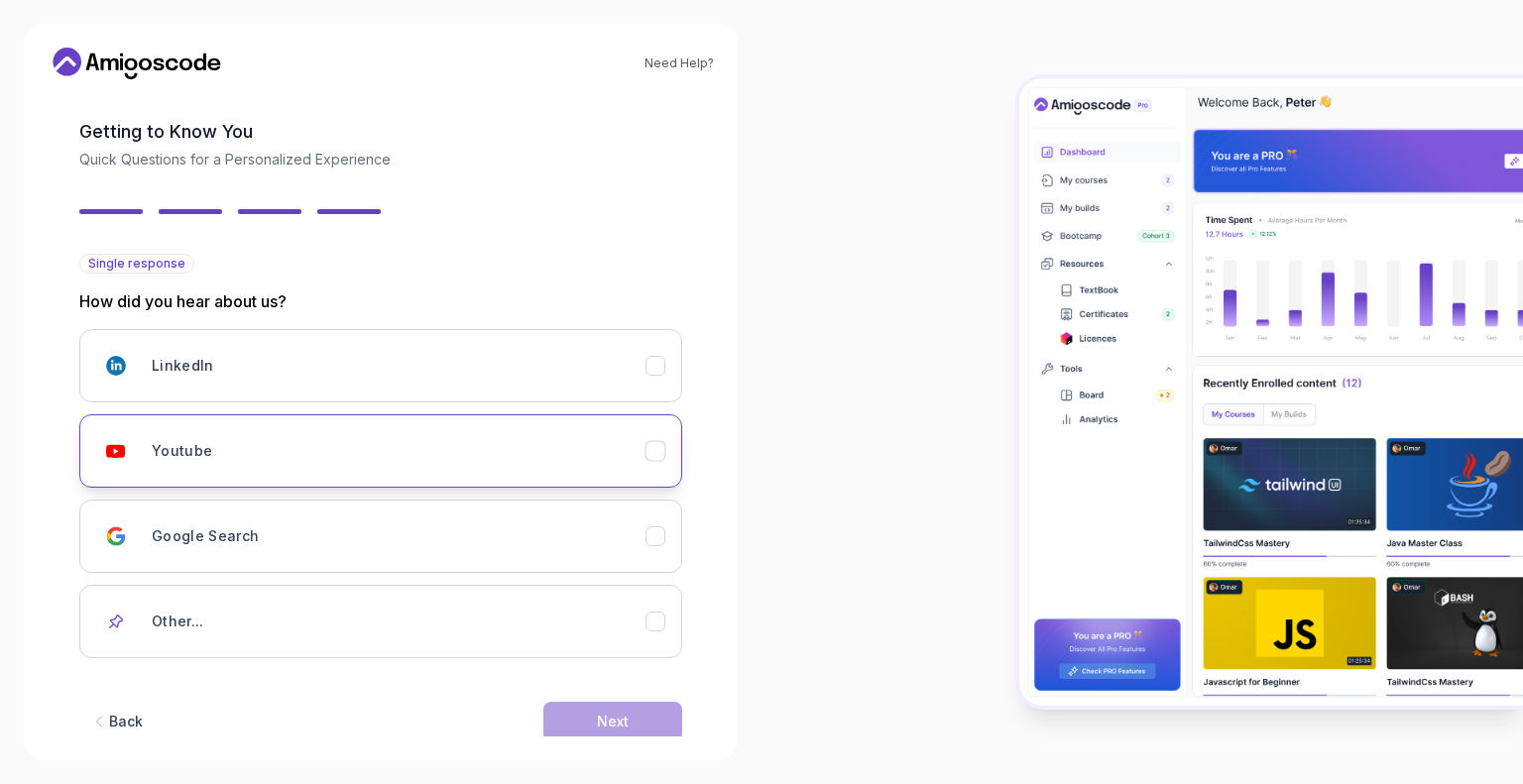 click on "Youtube" at bounding box center [399, 451] 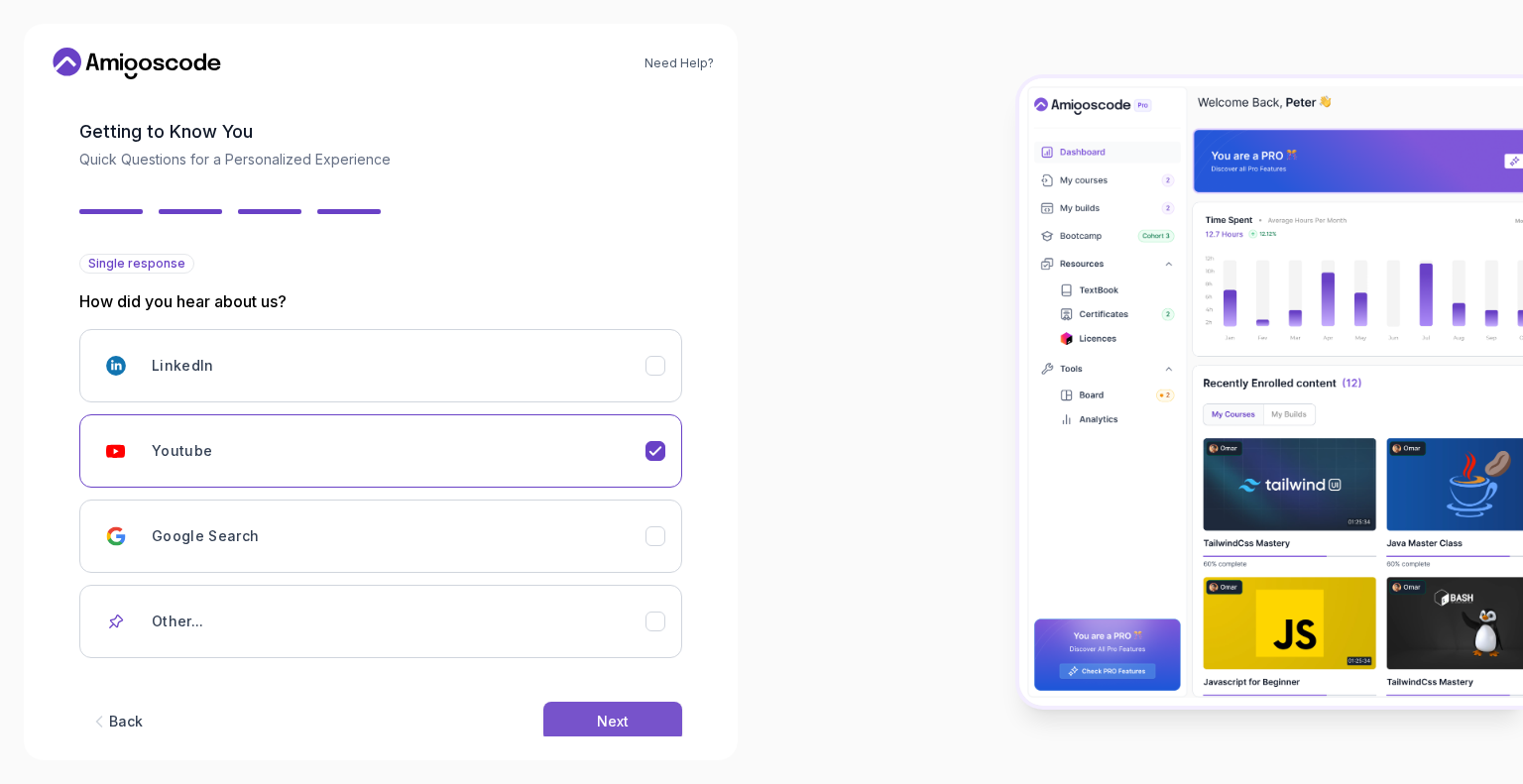 click on "Next" at bounding box center (613, 722) 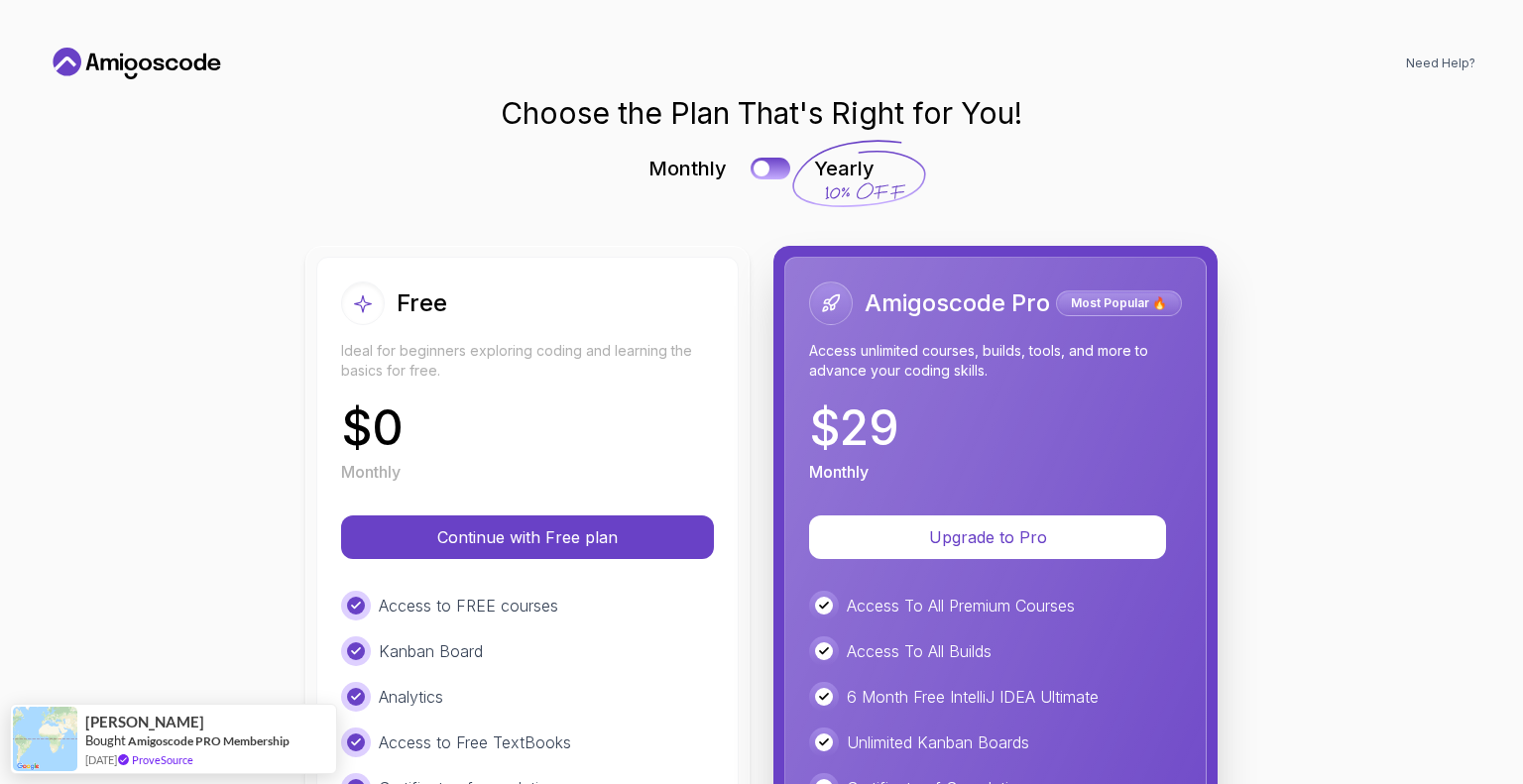 scroll, scrollTop: 0, scrollLeft: 0, axis: both 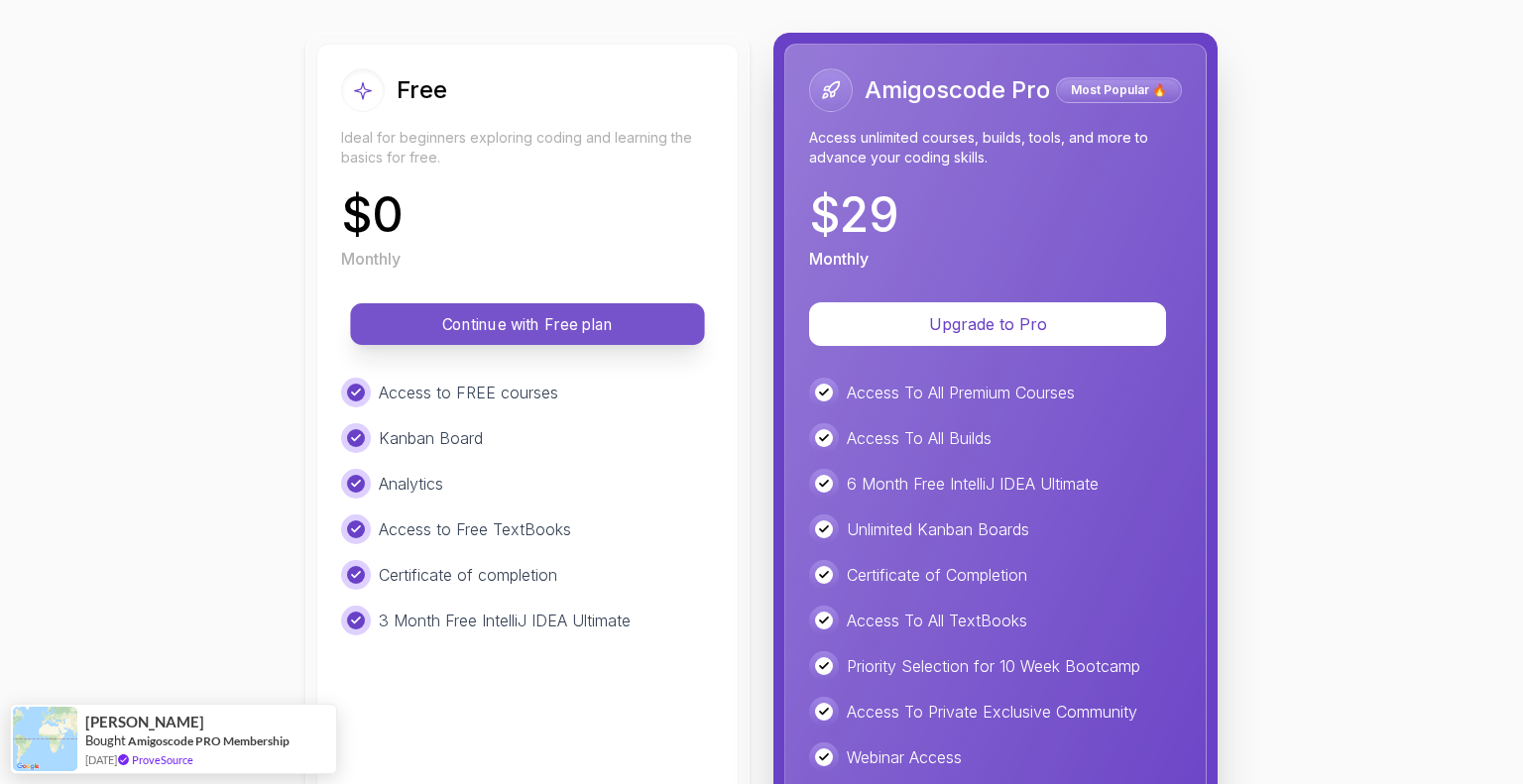 click on "Continue with Free plan" at bounding box center (527, 324) 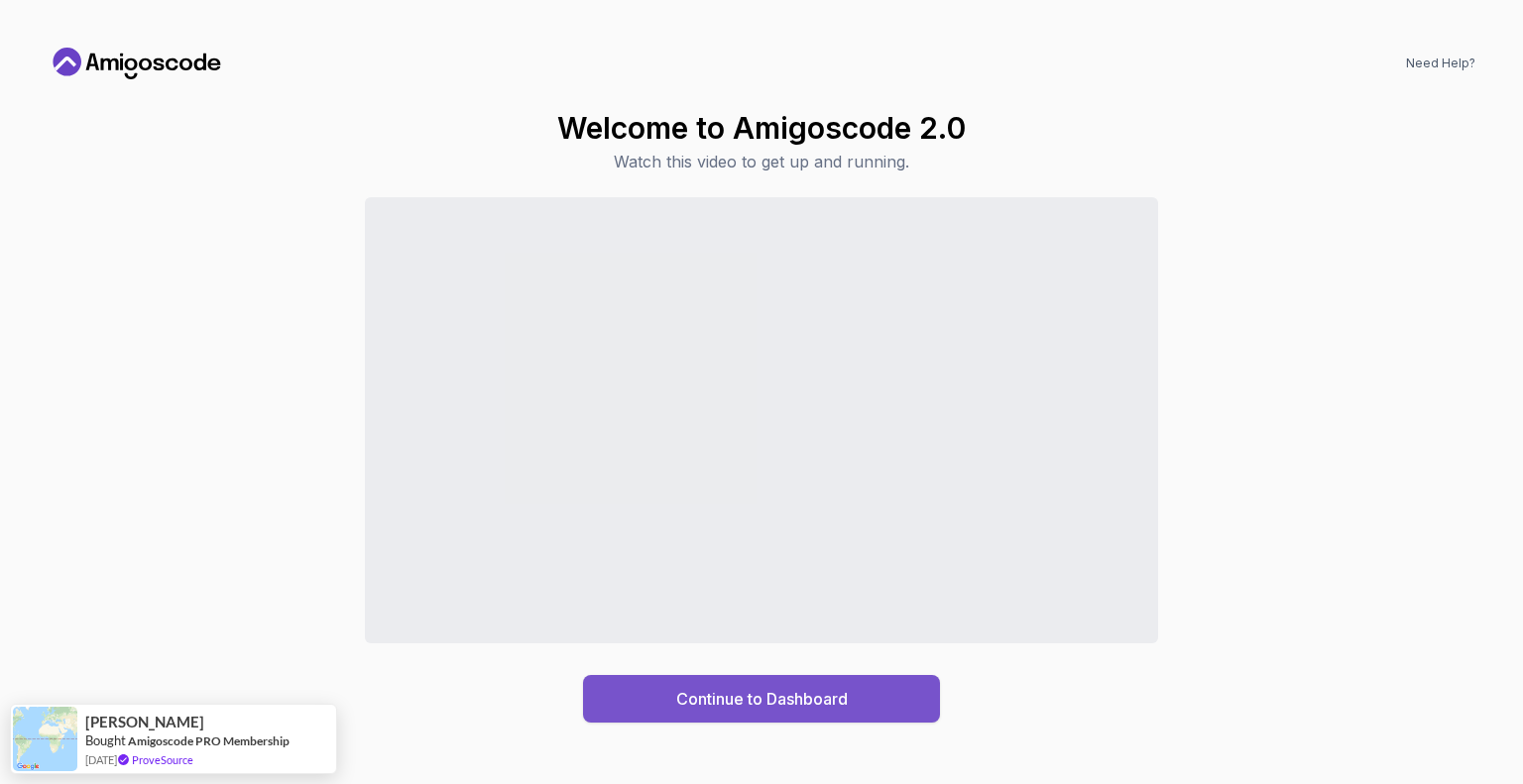 click on "Continue to Dashboard" at bounding box center (762, 699) 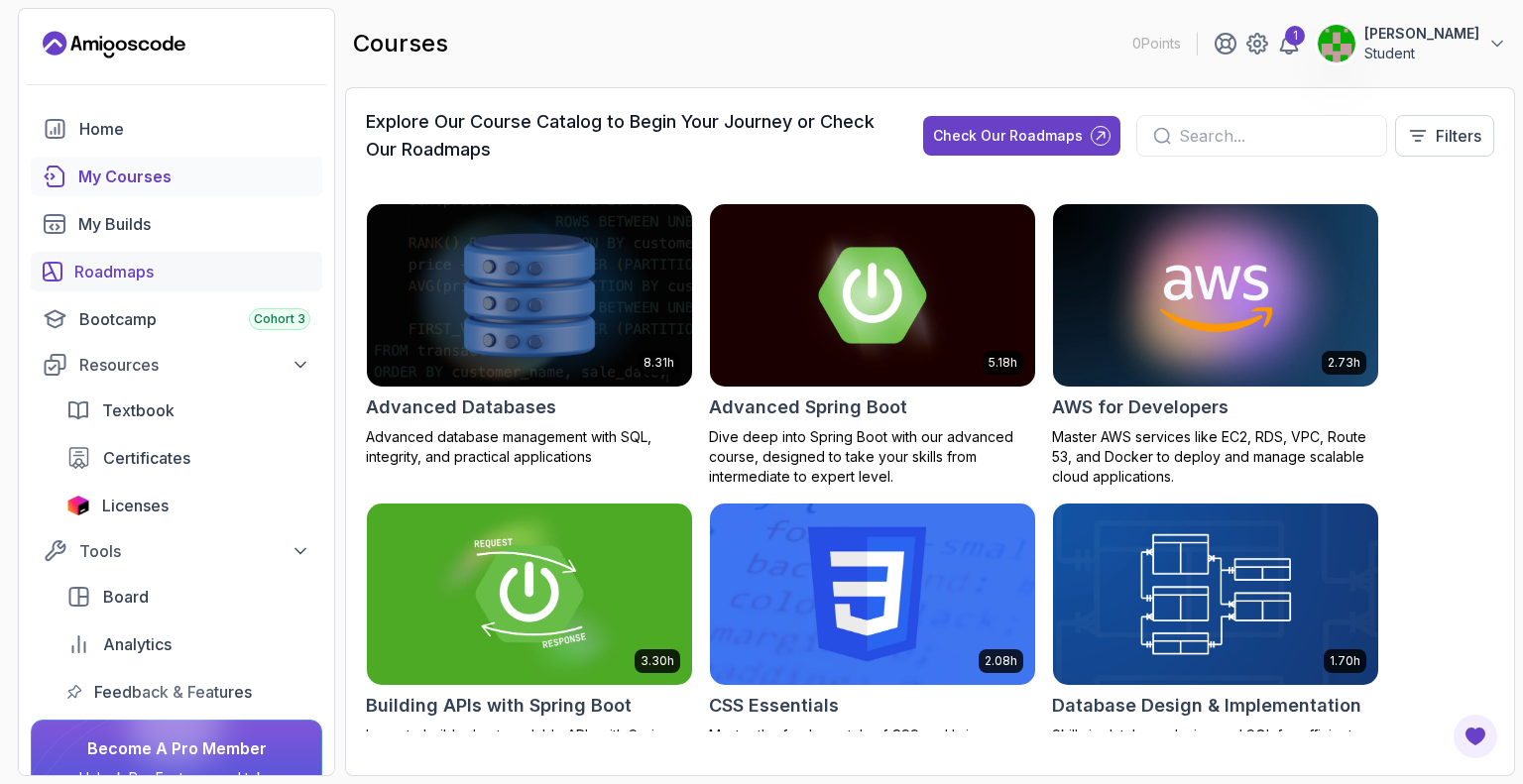 click on "Roadmaps" at bounding box center (192, 272) 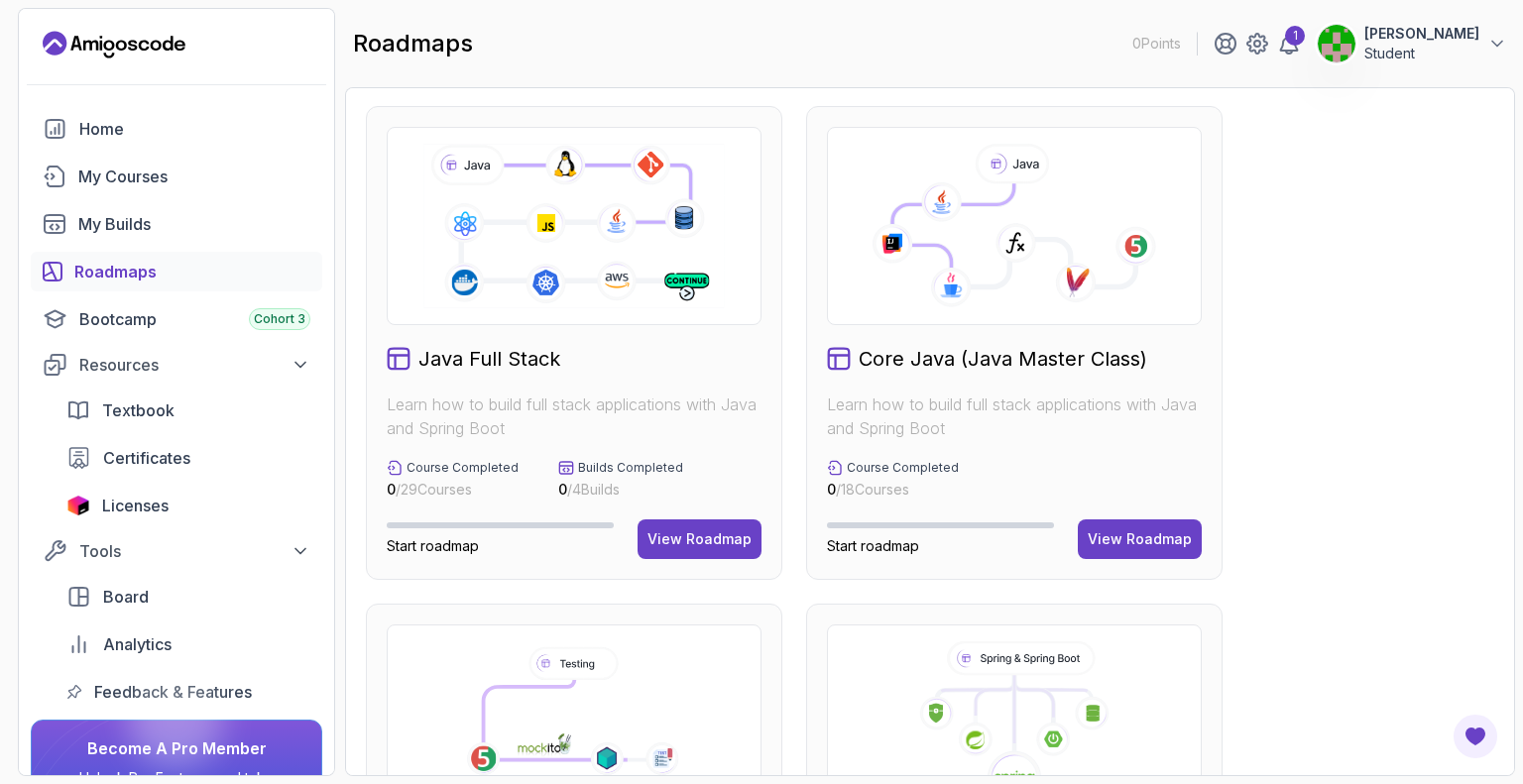 scroll, scrollTop: 499, scrollLeft: 0, axis: vertical 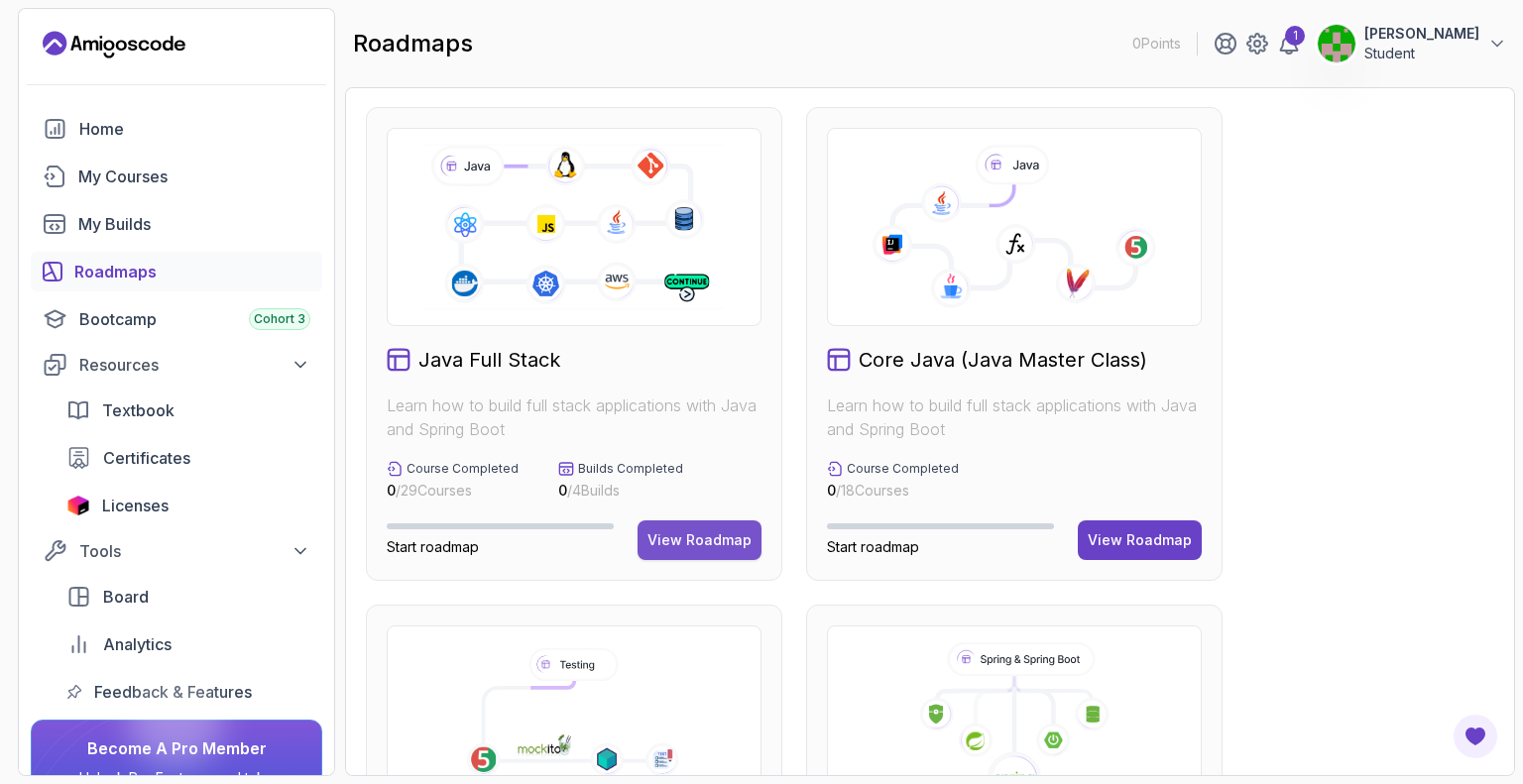 click on "View Roadmap" at bounding box center (699, 540) 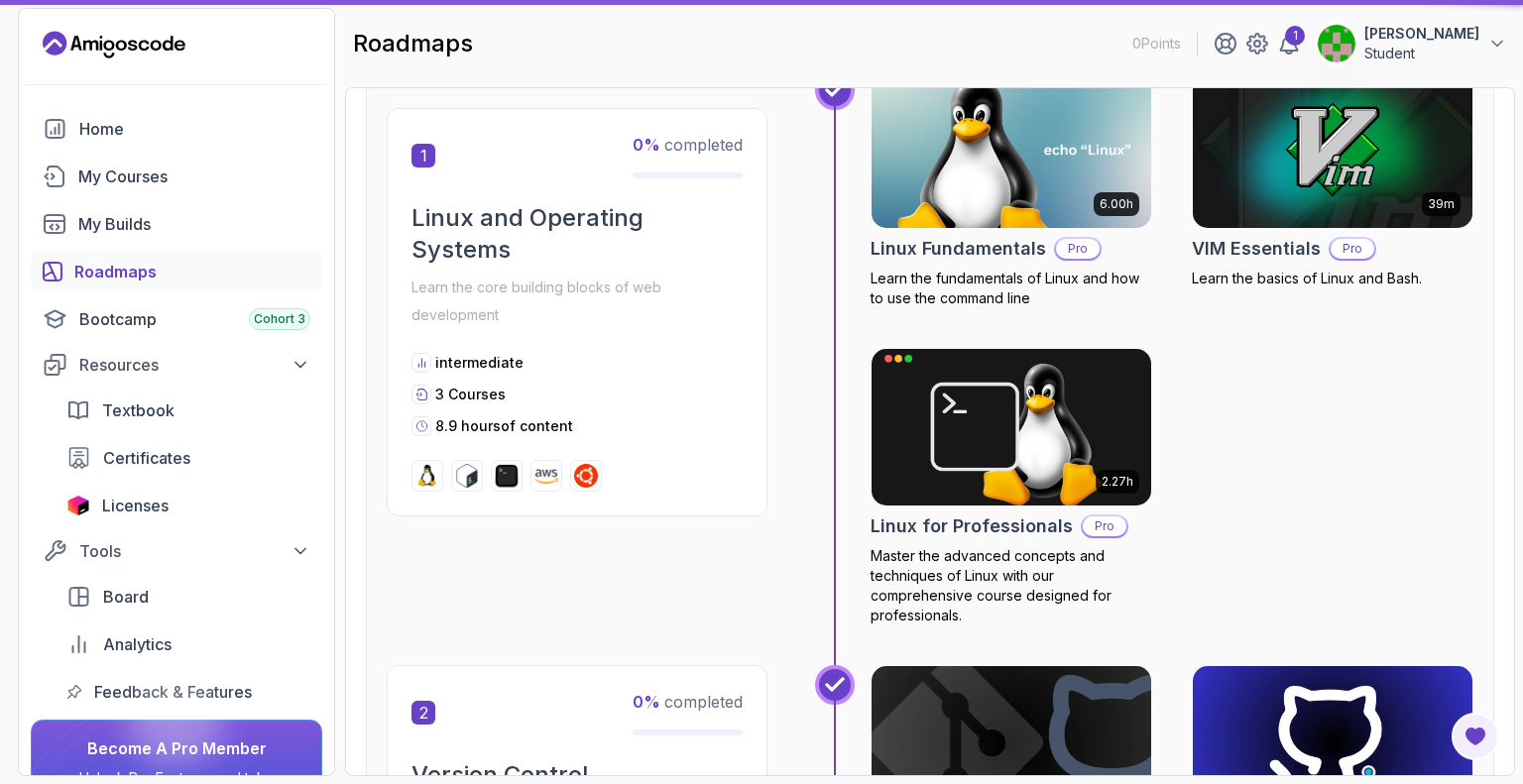 scroll, scrollTop: 20, scrollLeft: 0, axis: vertical 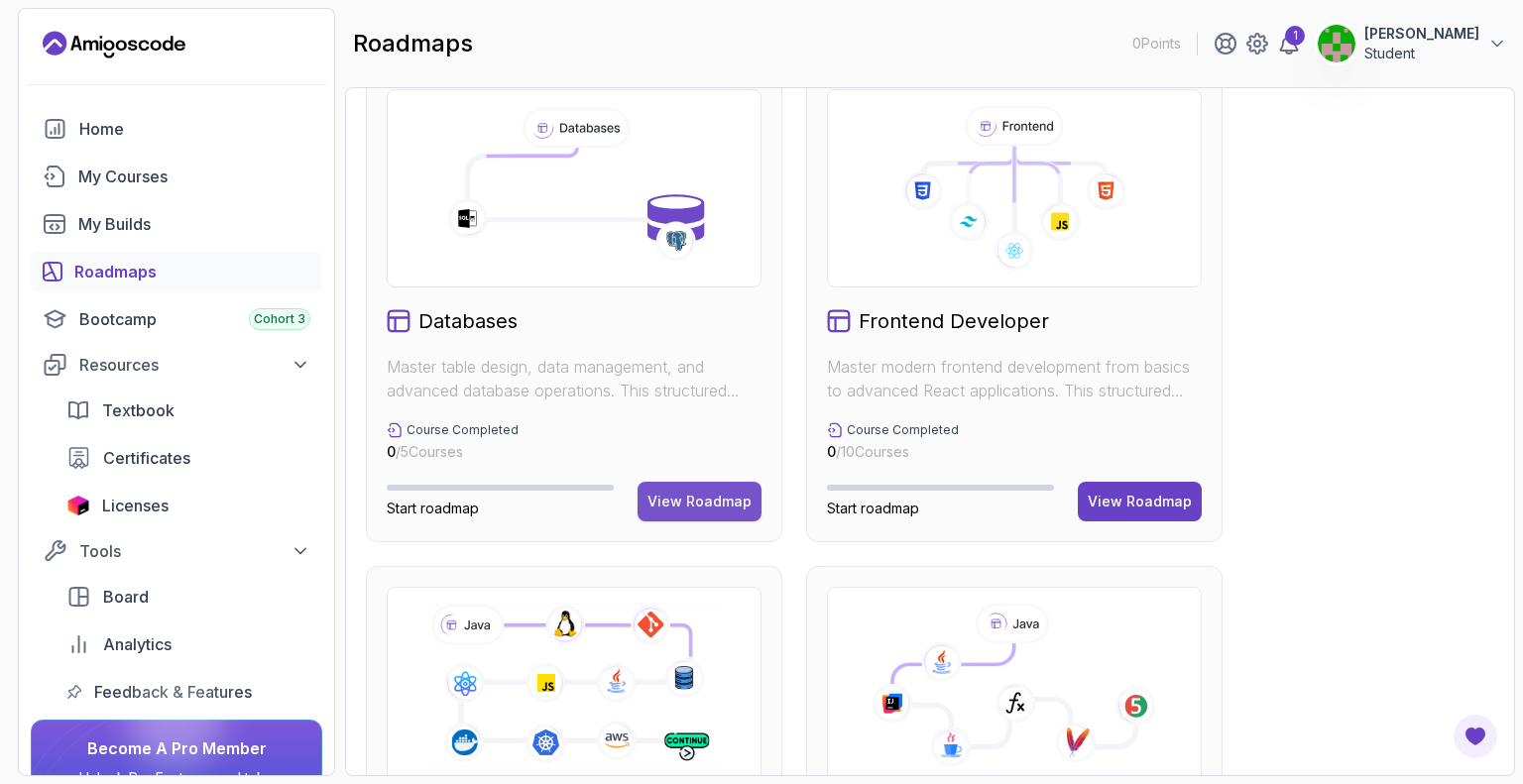 click on "View Roadmap" at bounding box center [699, 502] 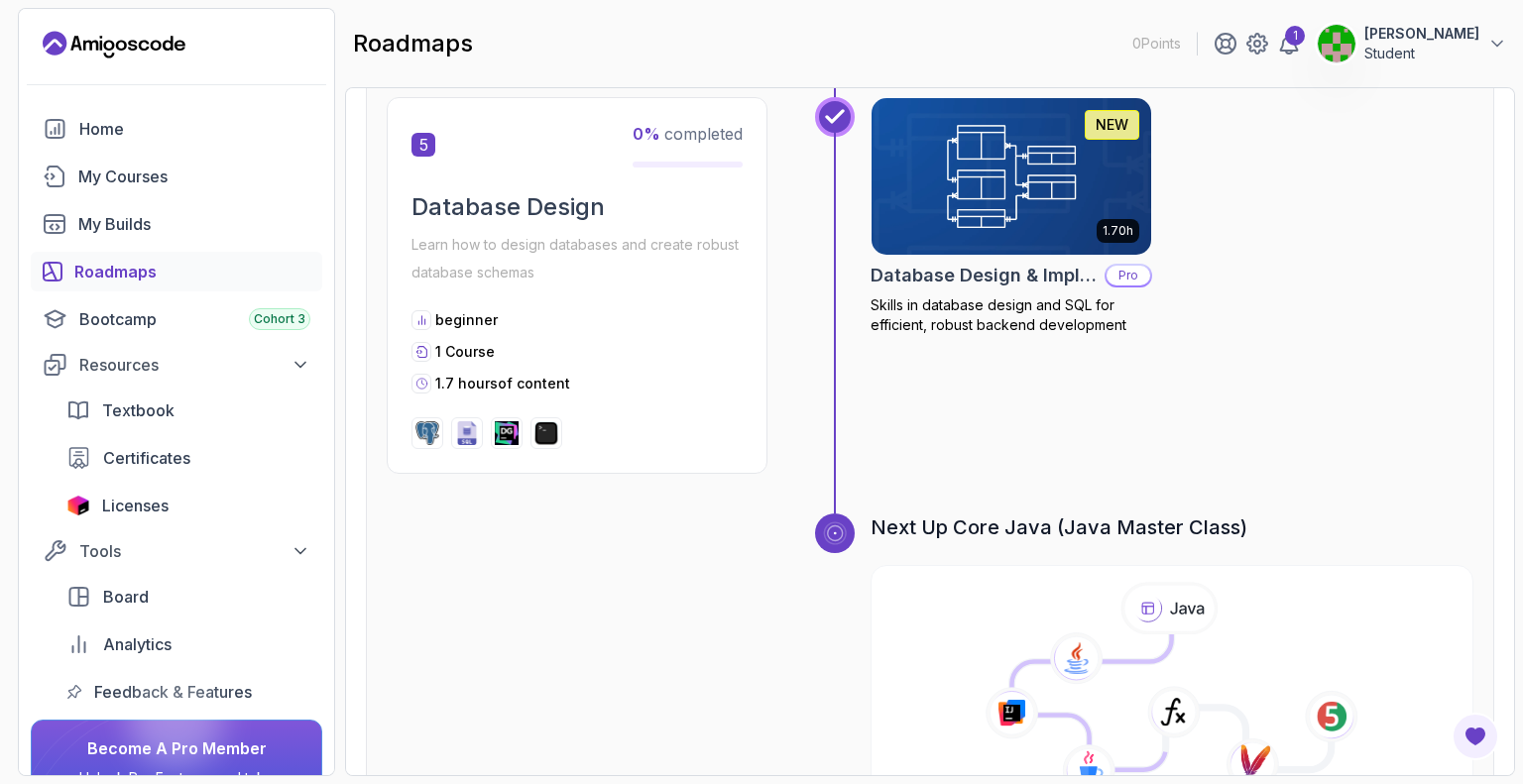 scroll, scrollTop: 2375, scrollLeft: 0, axis: vertical 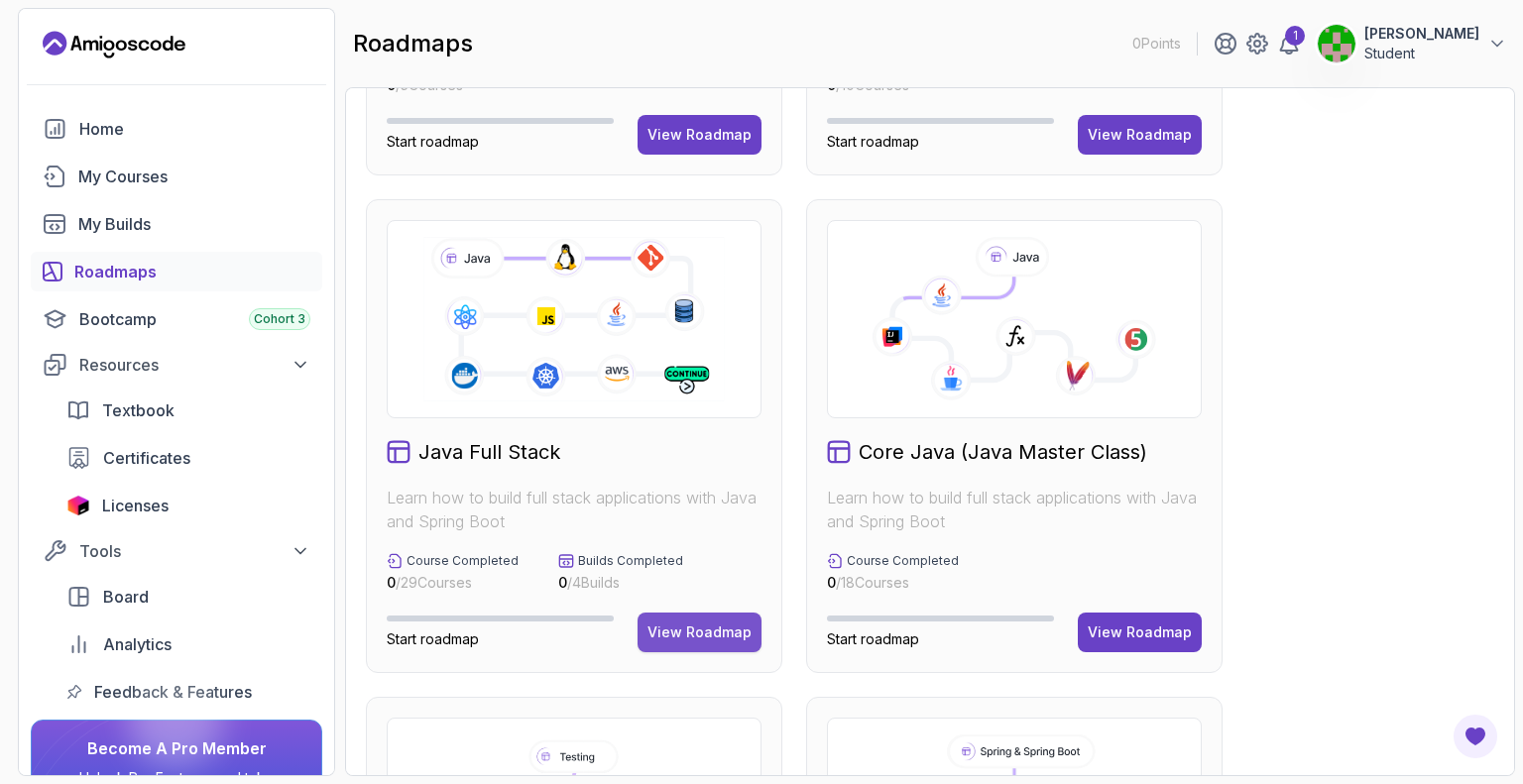 click on "View Roadmap" at bounding box center (699, 632) 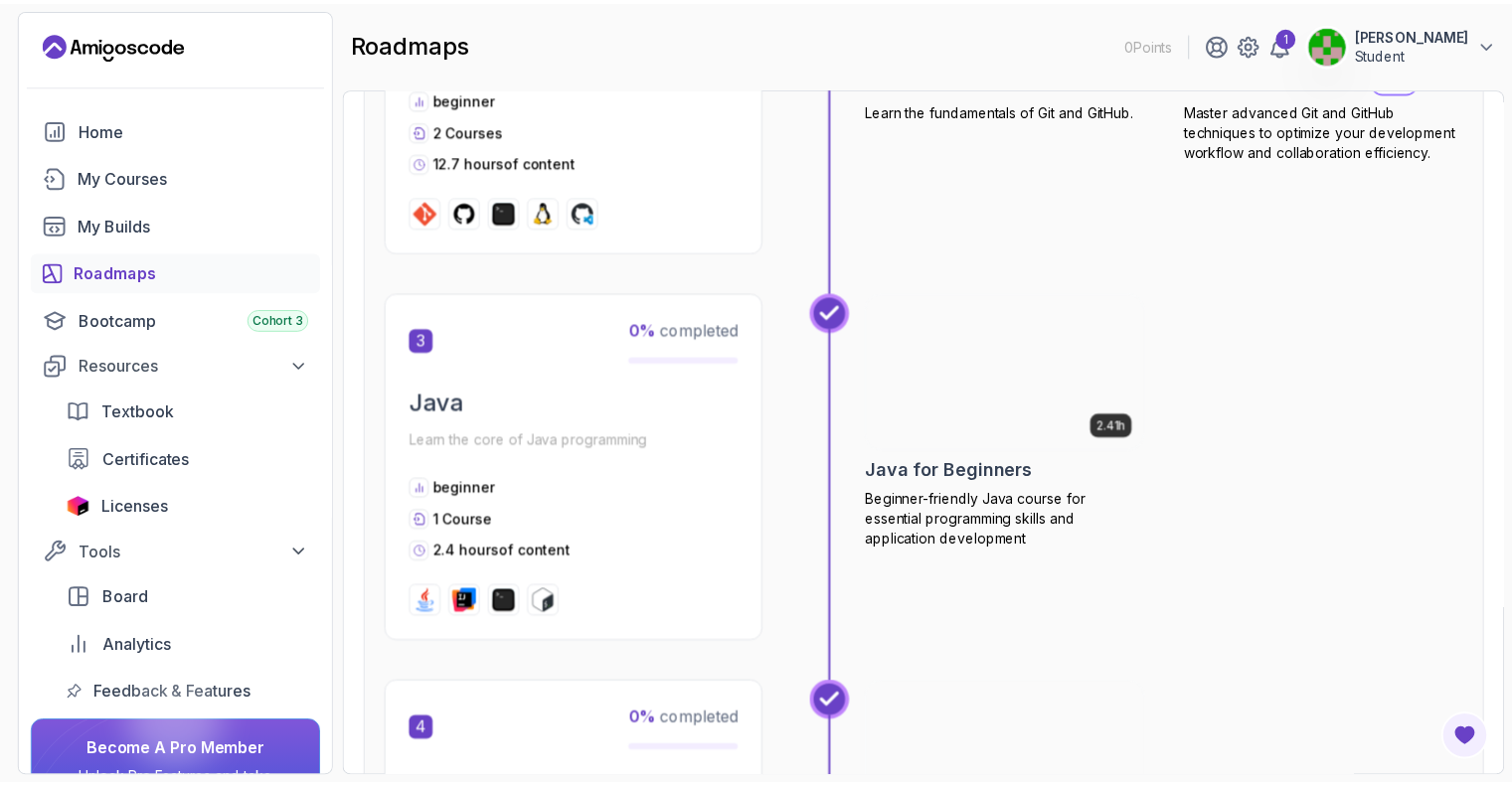 scroll, scrollTop: 1264, scrollLeft: 0, axis: vertical 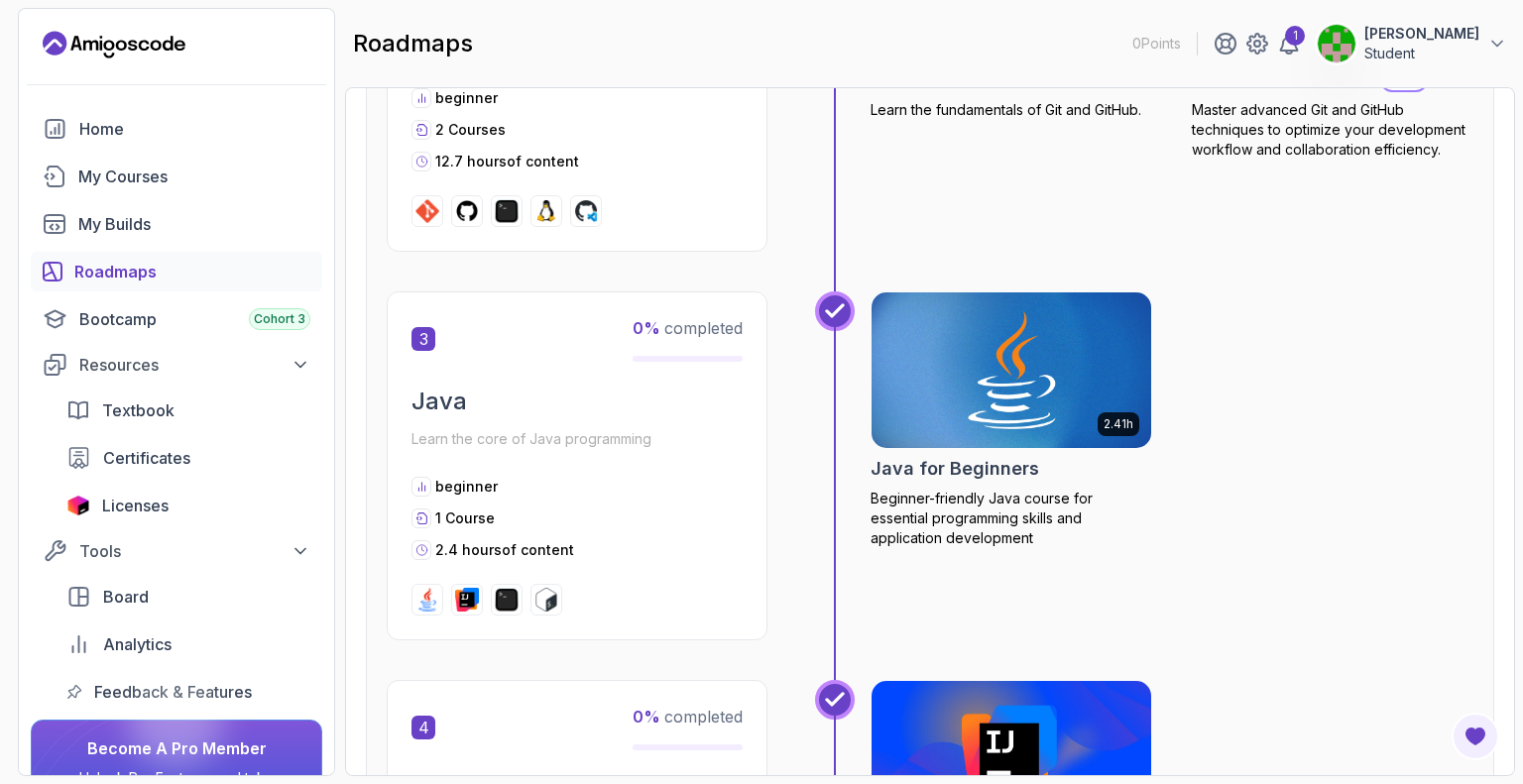 click at bounding box center (1011, 371) 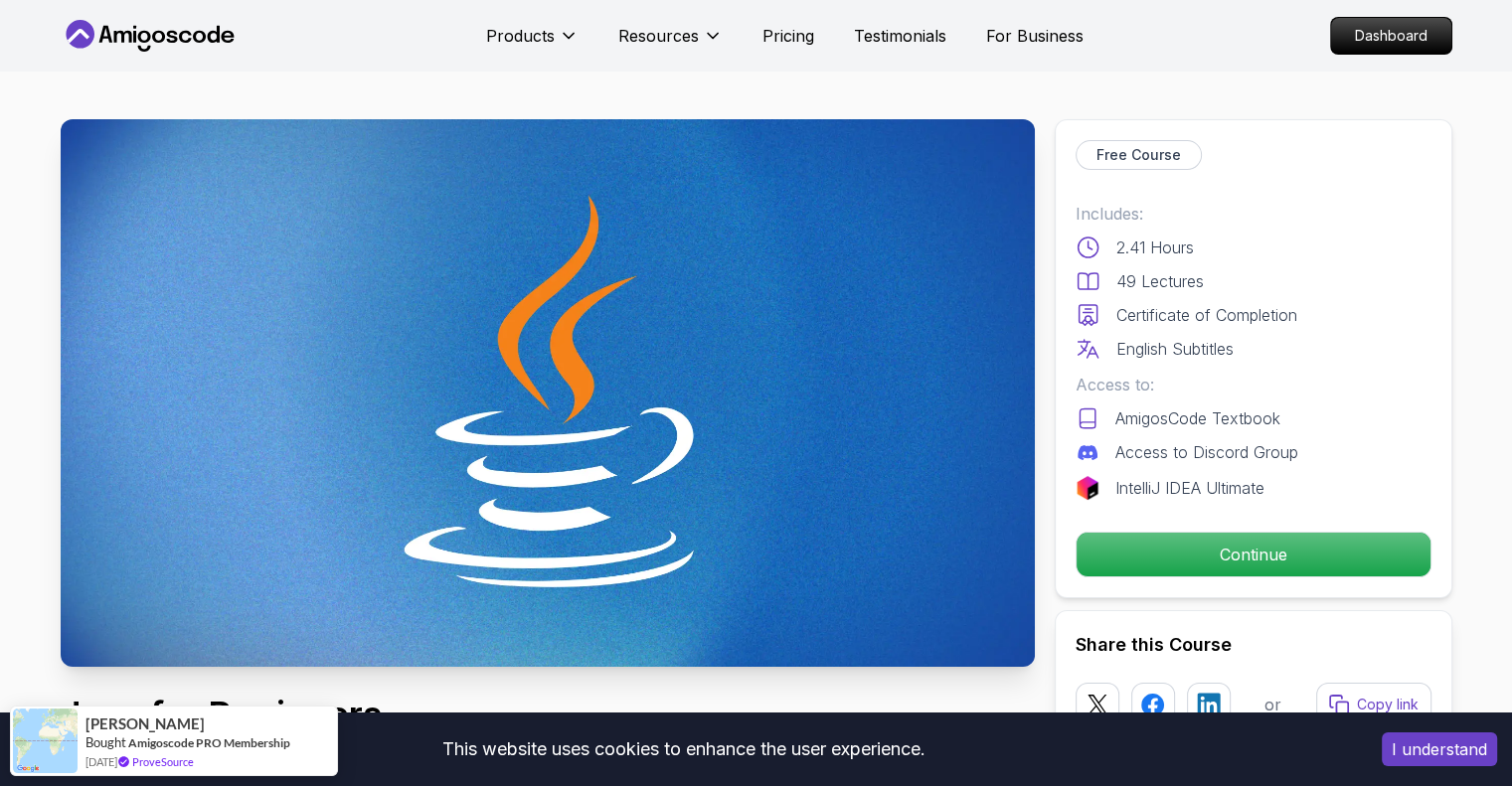click on "This website uses cookies to enhance the user experience. I understand Products Resources Pricing Testimonials For Business Dashboard Products Resources Pricing Testimonials For Business Dashboard Java for Beginners Beginner-friendly Java course for essential programming skills and application development Mama Samba Braima Djalo  /   Instructor Free Course Includes: 2.41 Hours 49 Lectures Certificate of Completion English Subtitles Access to: AmigosCode Textbook Access to Discord Group IntelliJ IDEA Ultimate Continue Share this Course or Copy link Got a Team of 5 or More? With one subscription, give your entire team access to all courses and features. Check our Business Plan Mama Samba Braima Djalo  /   Instructor What you will learn java intellij terminal bash Java Usages - Learn the various applications and use cases of Java in the real world. Compiled vs Interpreted, Static vs Dynamic Typing - Understand the differences between compiled and interpreted languages, and static vs dynamic typing." at bounding box center (756, 4038) 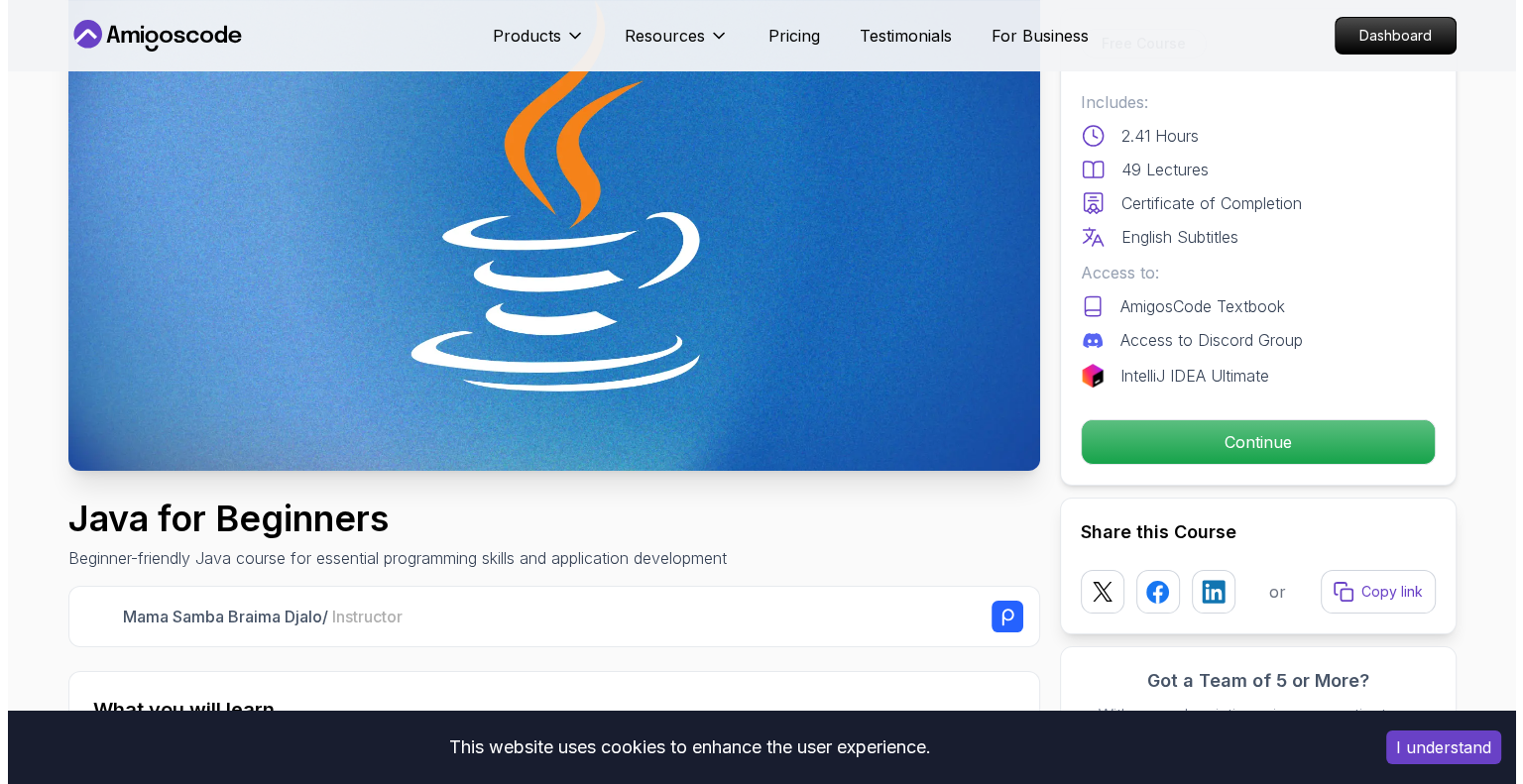 scroll, scrollTop: 0, scrollLeft: 0, axis: both 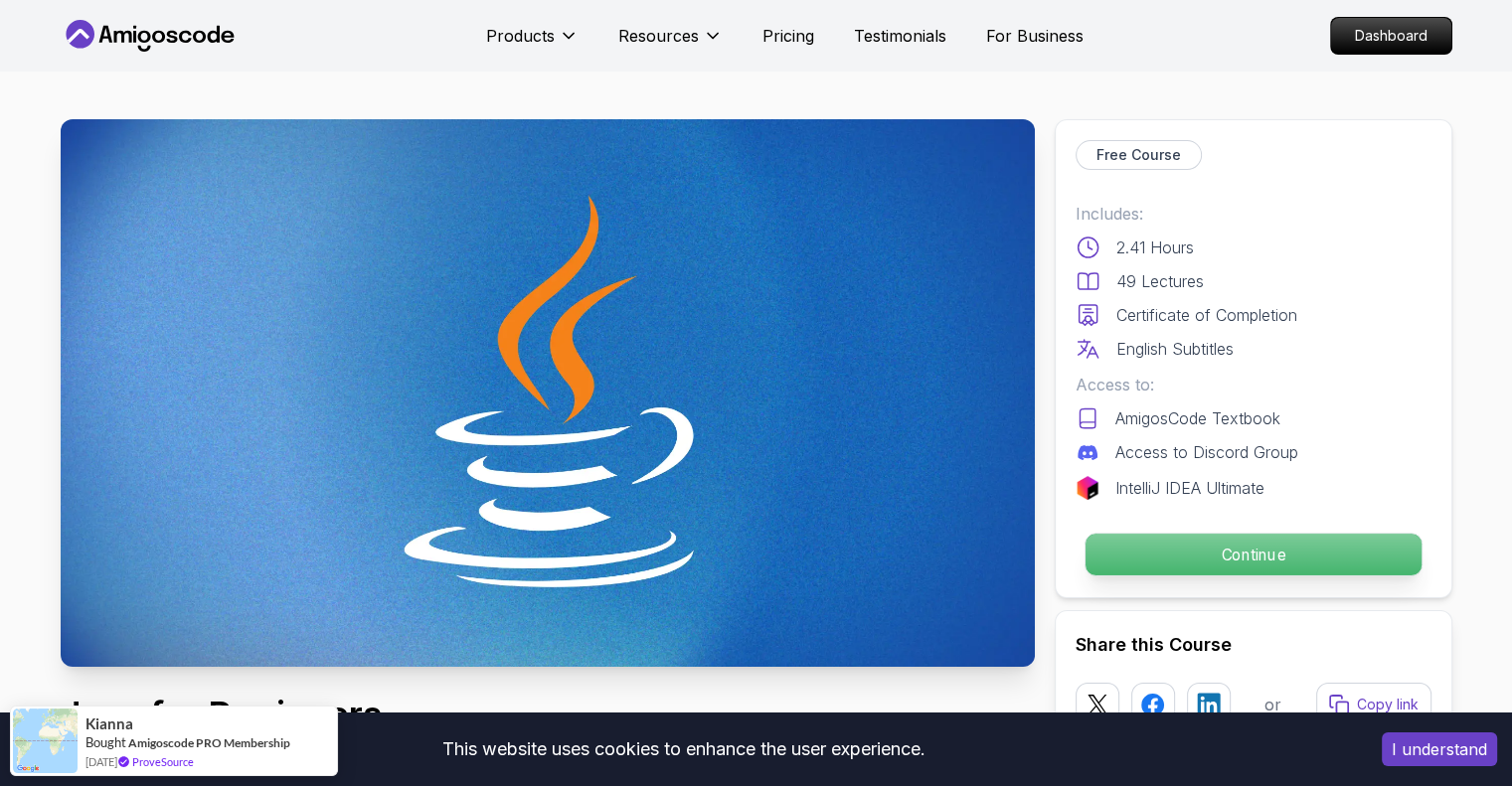 click on "Continue" at bounding box center (1253, 554) 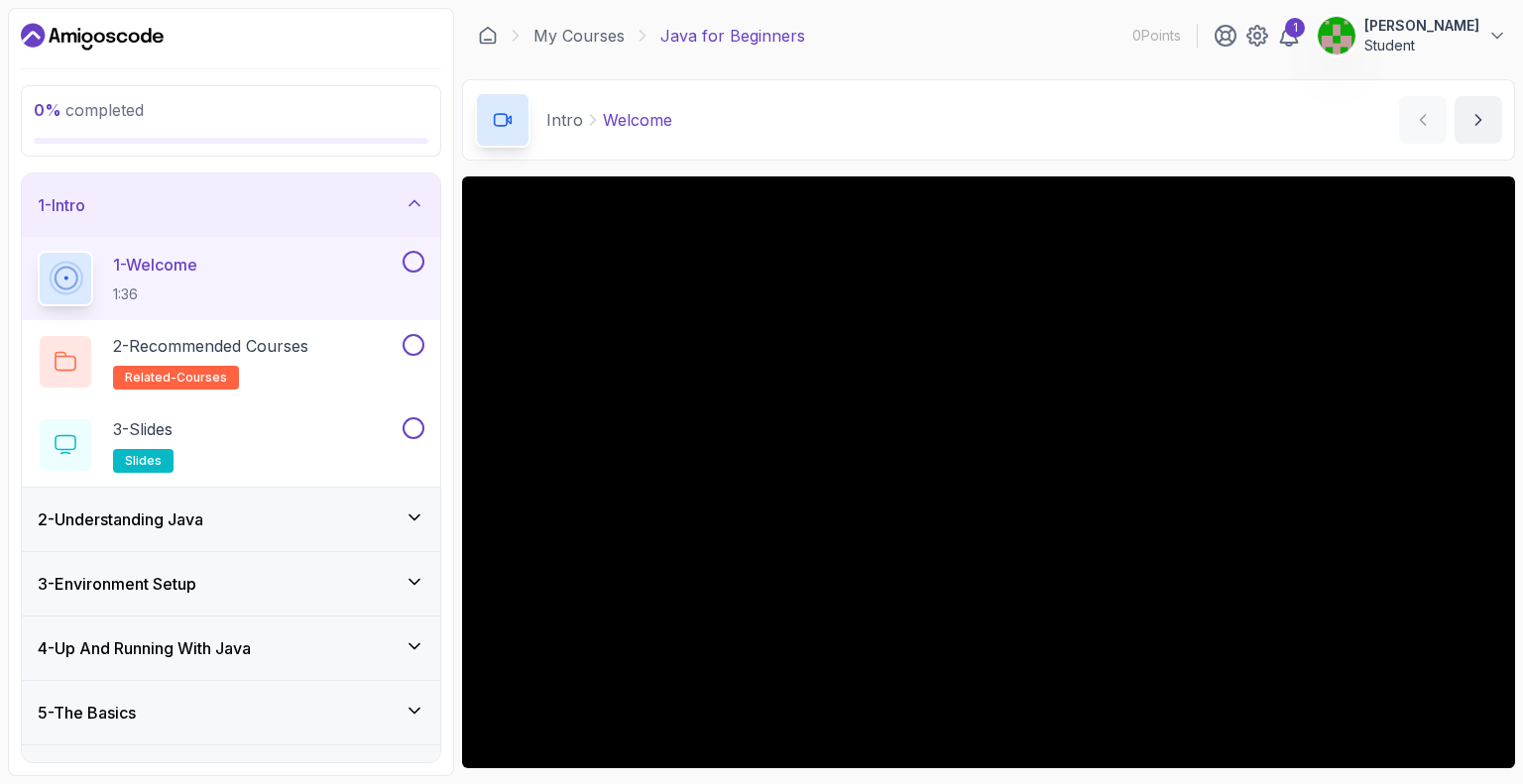 scroll, scrollTop: 87, scrollLeft: 0, axis: vertical 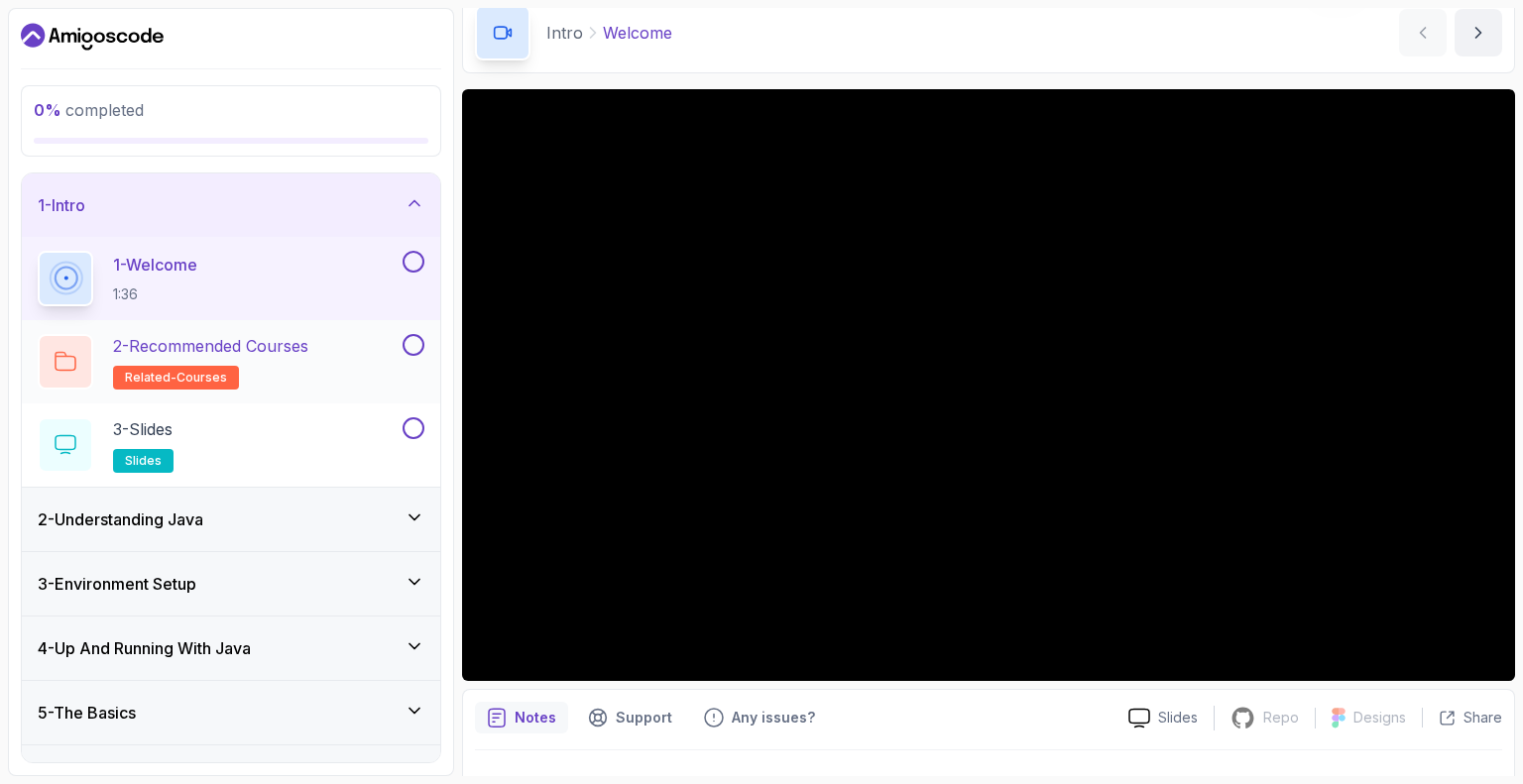 click on "2  -  Recommended Courses" at bounding box center [210, 346] 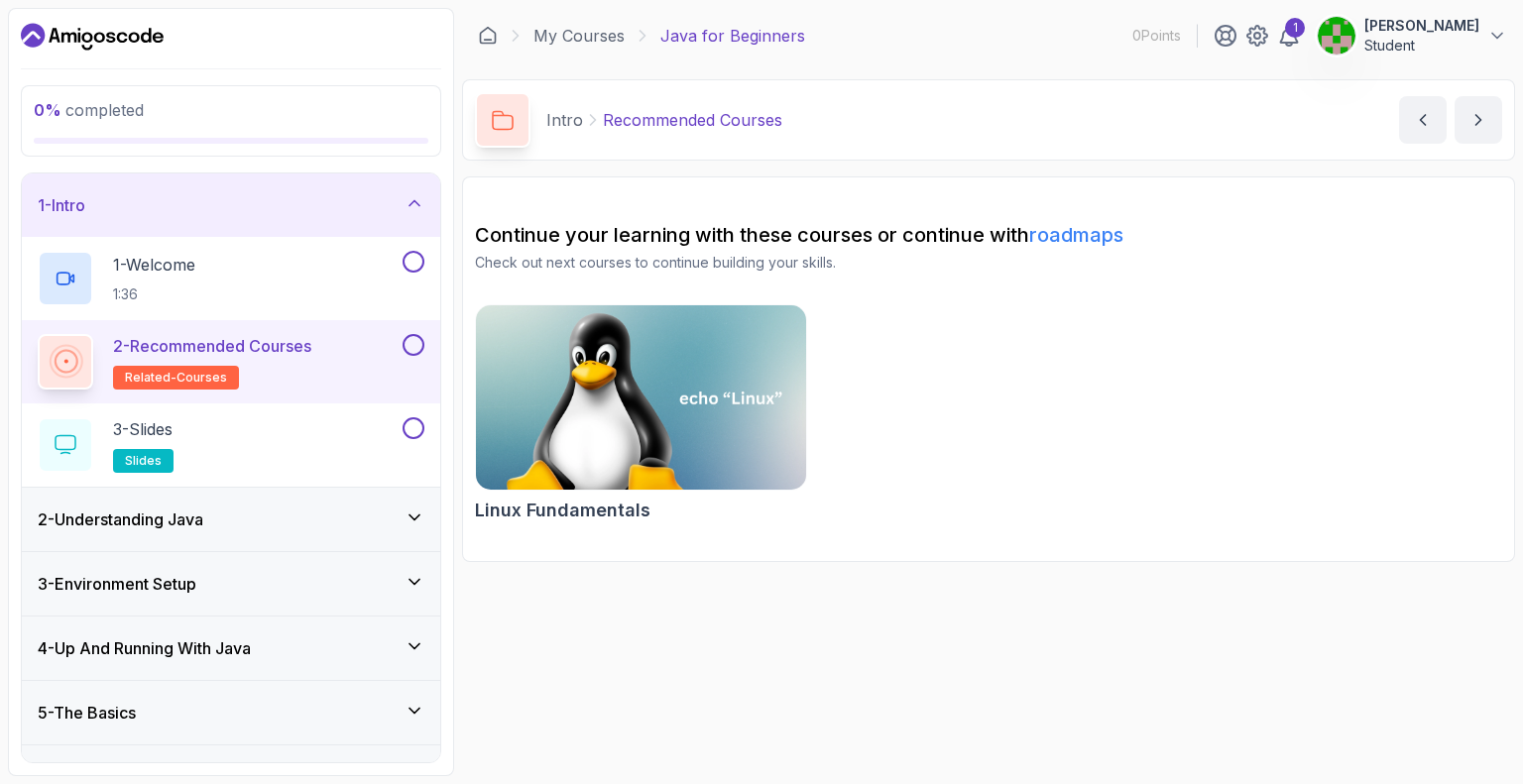 scroll, scrollTop: 0, scrollLeft: 0, axis: both 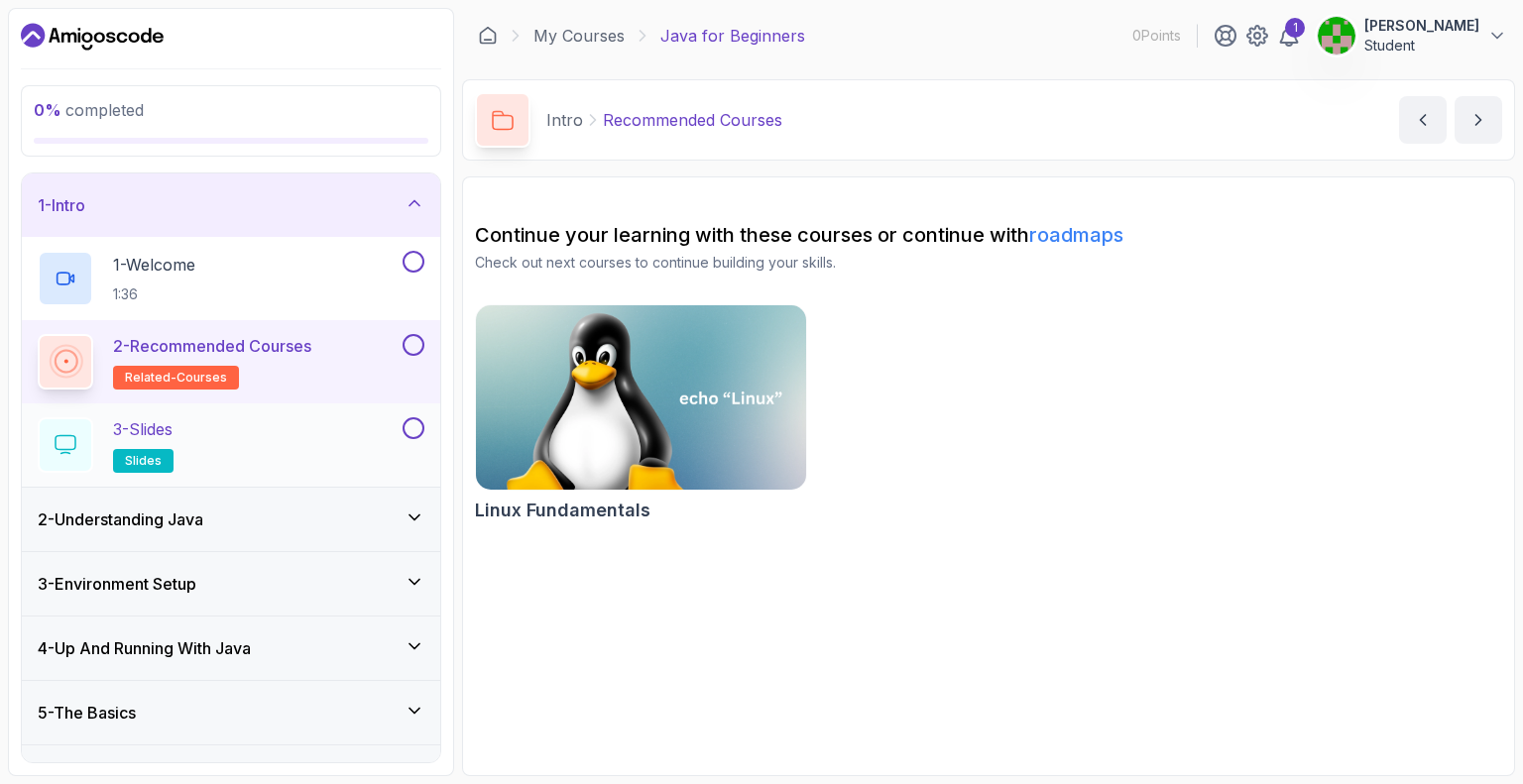 click on "3  -  Slides slides" at bounding box center [231, 445] 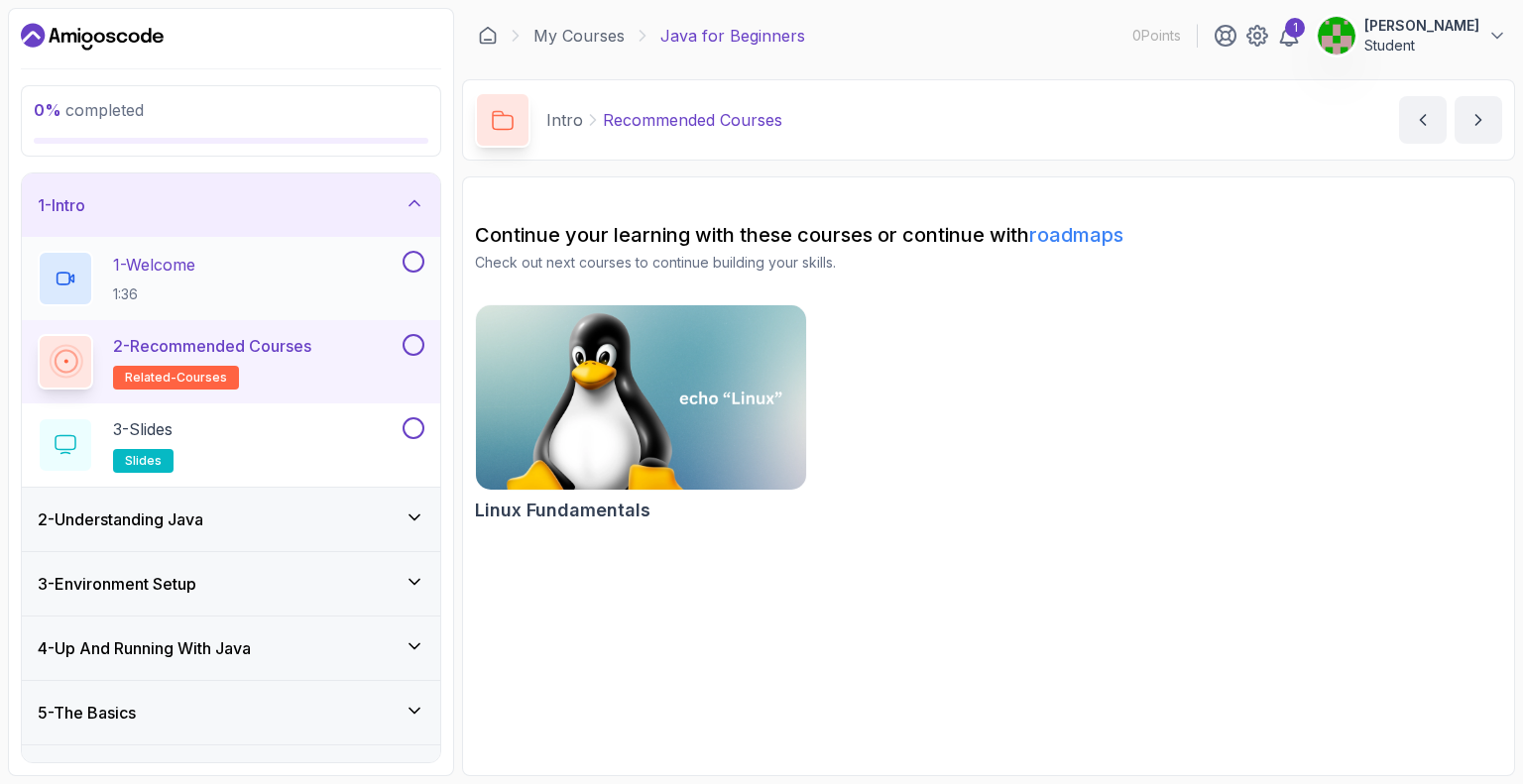 click at bounding box center [413, 262] 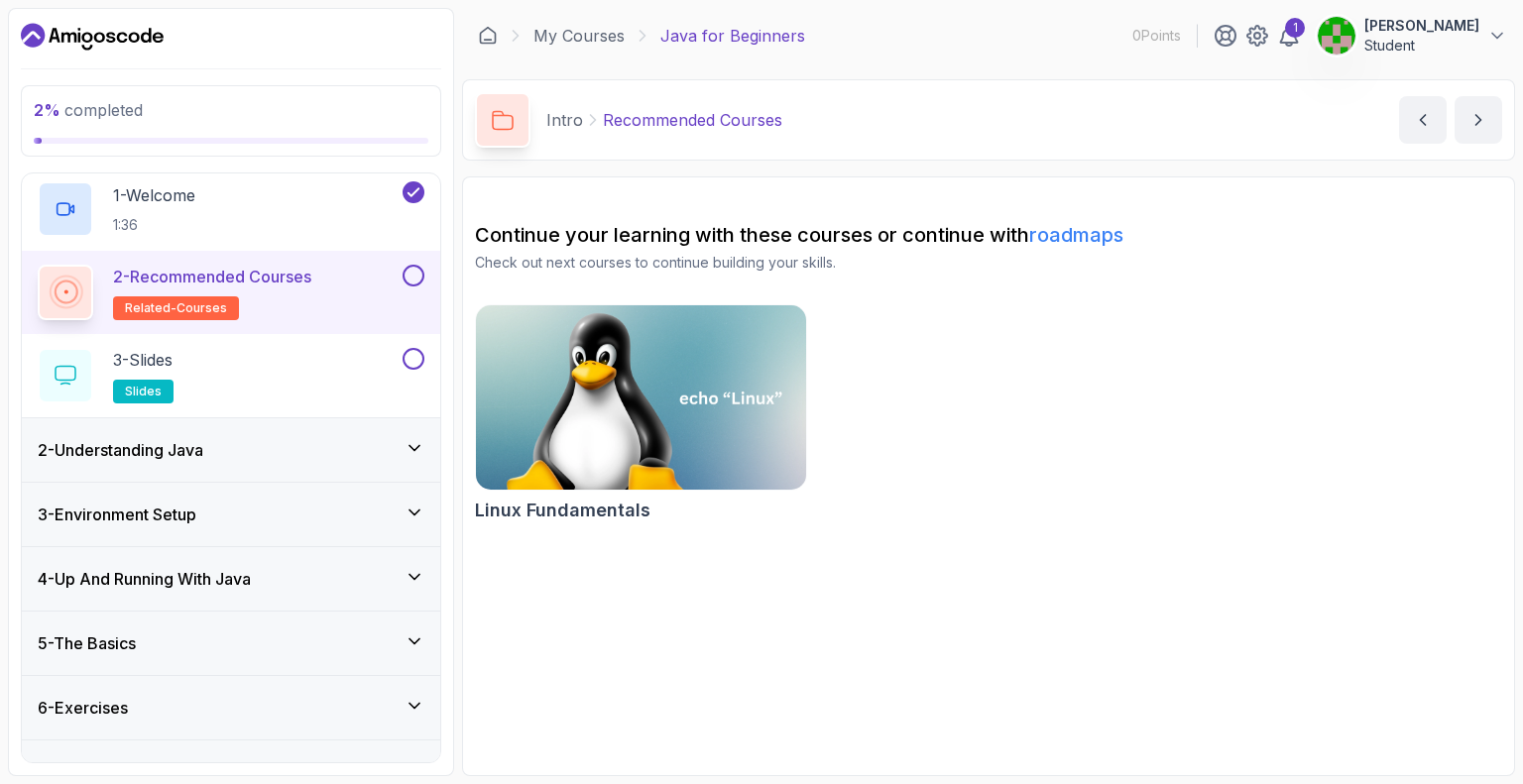 scroll, scrollTop: 74, scrollLeft: 0, axis: vertical 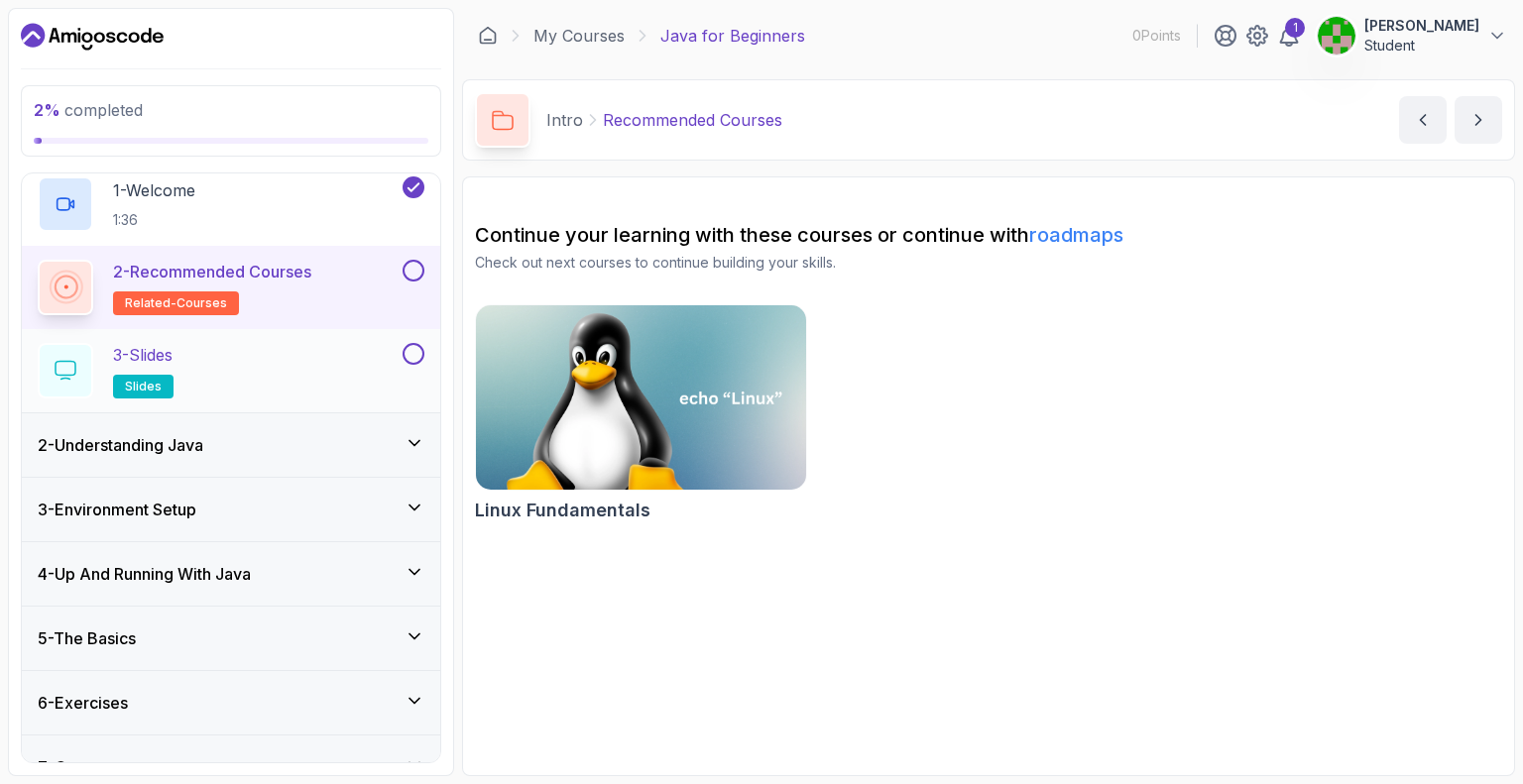click on "3  -  Slides" at bounding box center [143, 355] 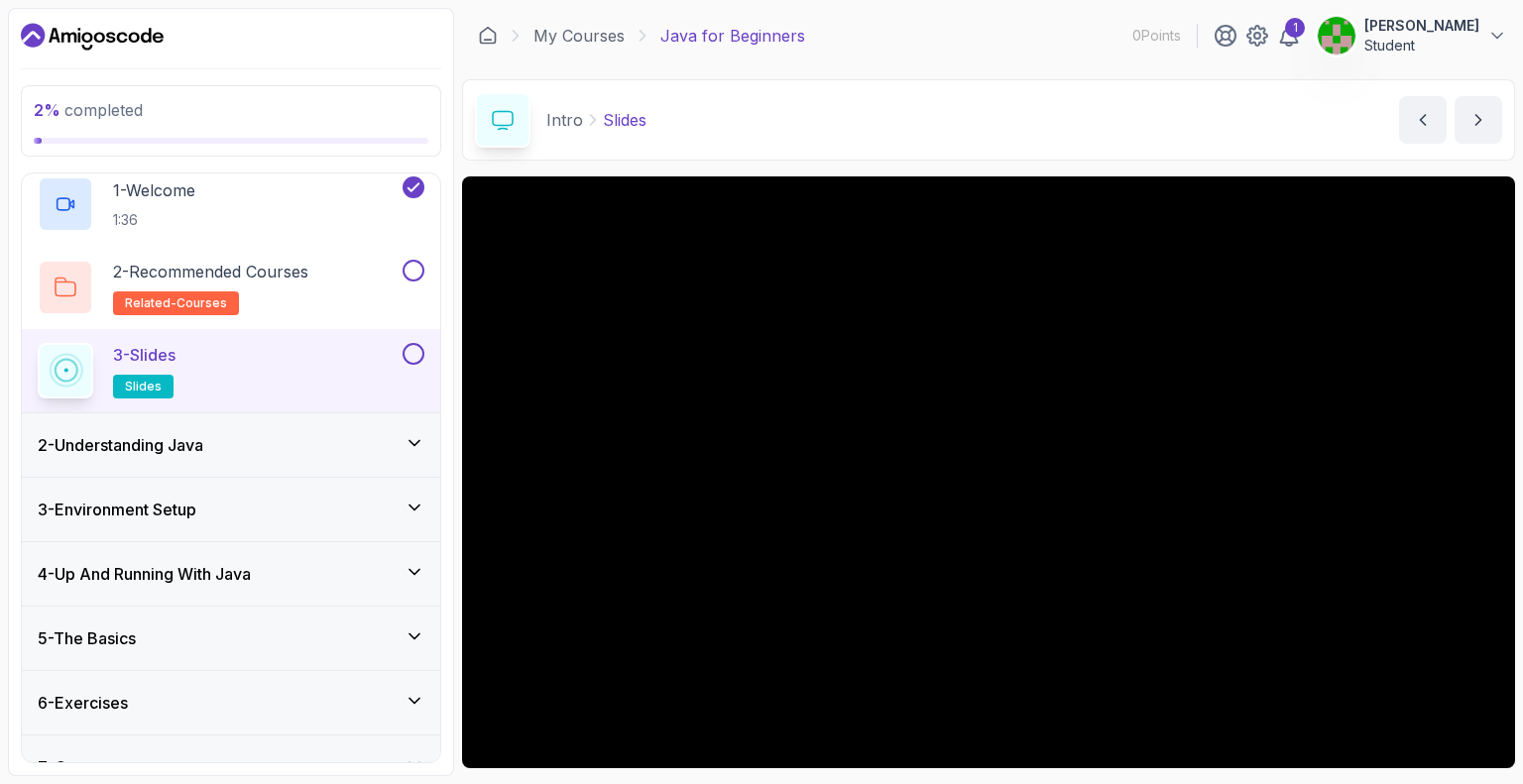 click on "2  -  Understanding Java" at bounding box center [120, 445] 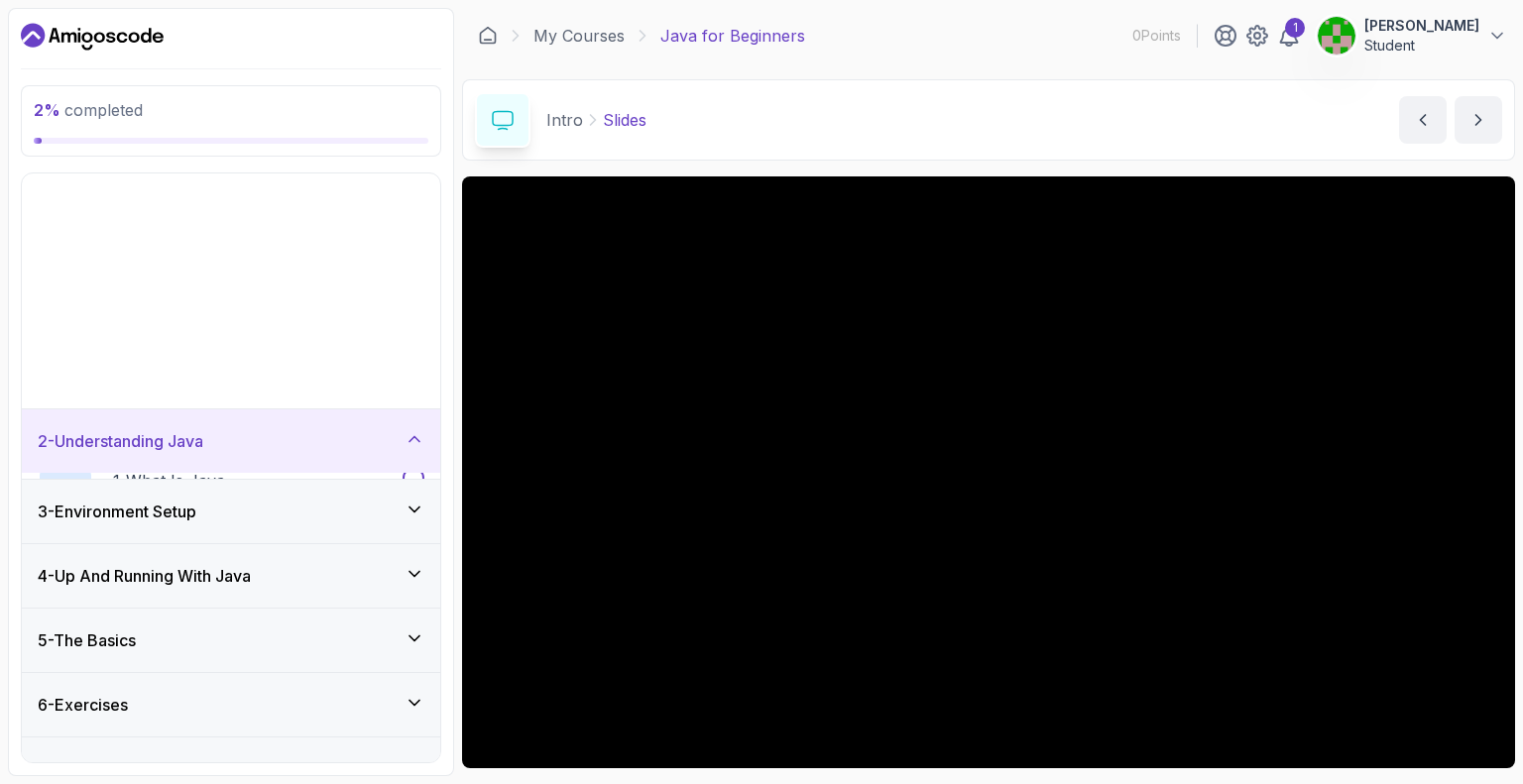 scroll, scrollTop: 0, scrollLeft: 0, axis: both 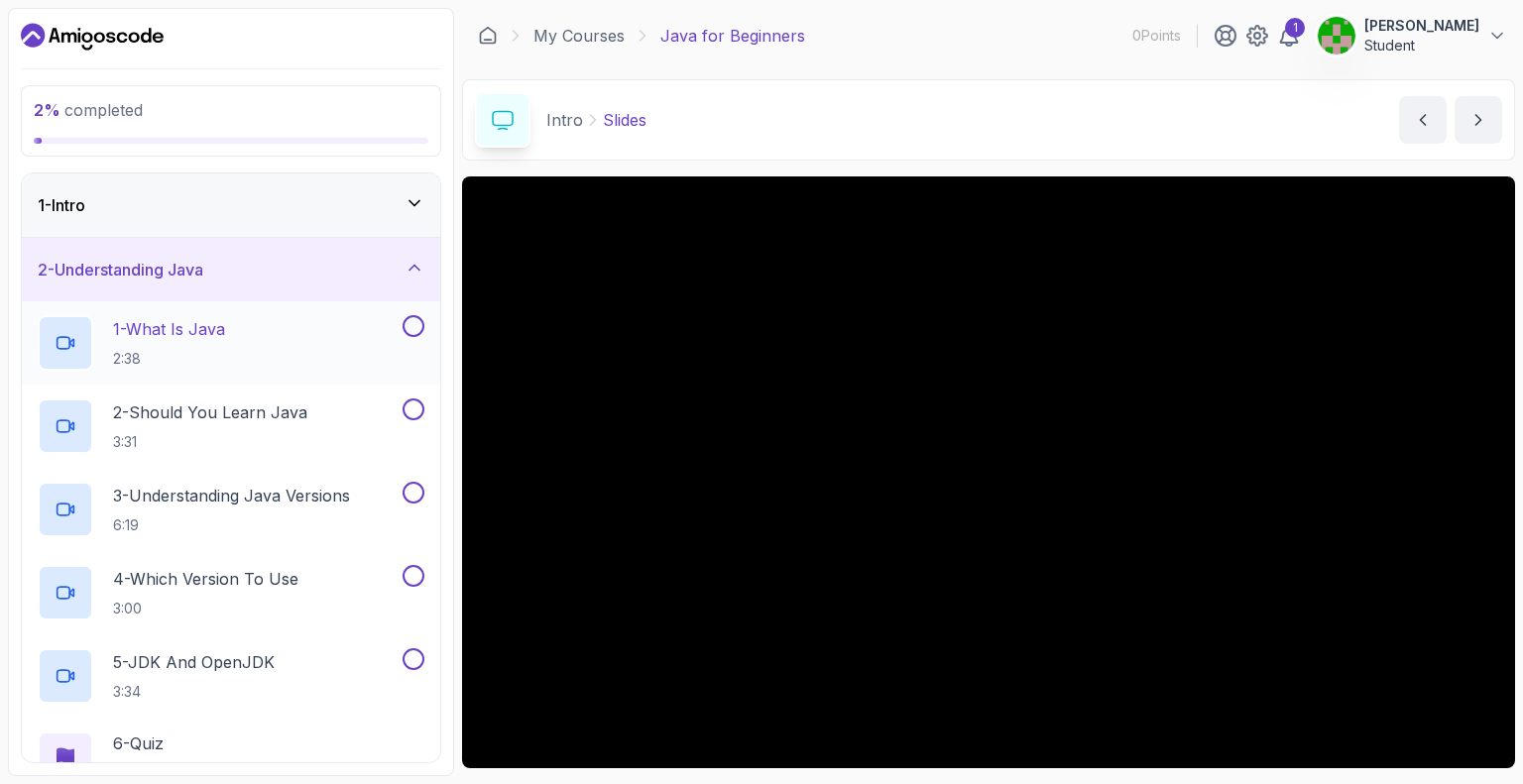 click on "1  -  What Is Java" at bounding box center [169, 329] 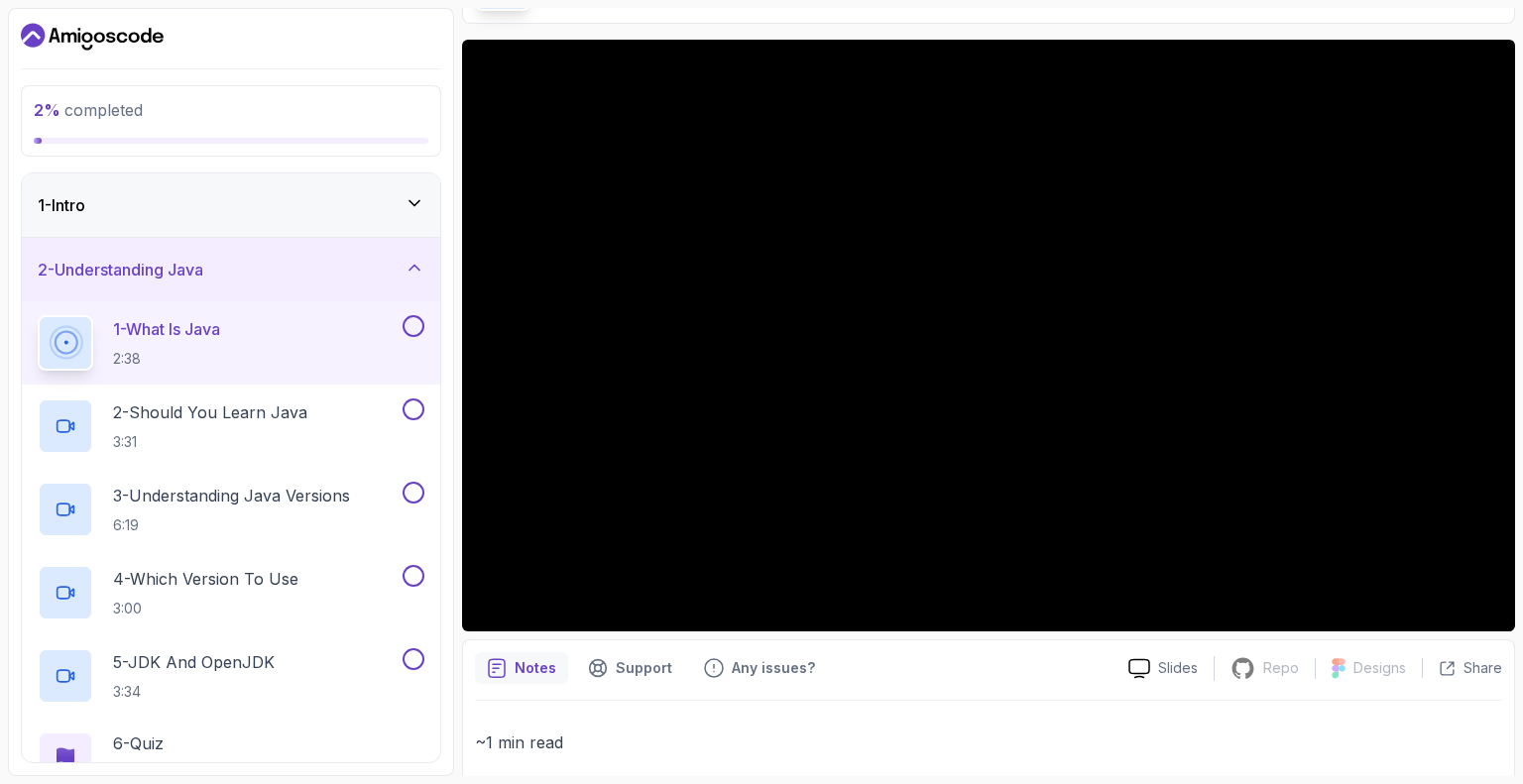 scroll, scrollTop: 142, scrollLeft: 0, axis: vertical 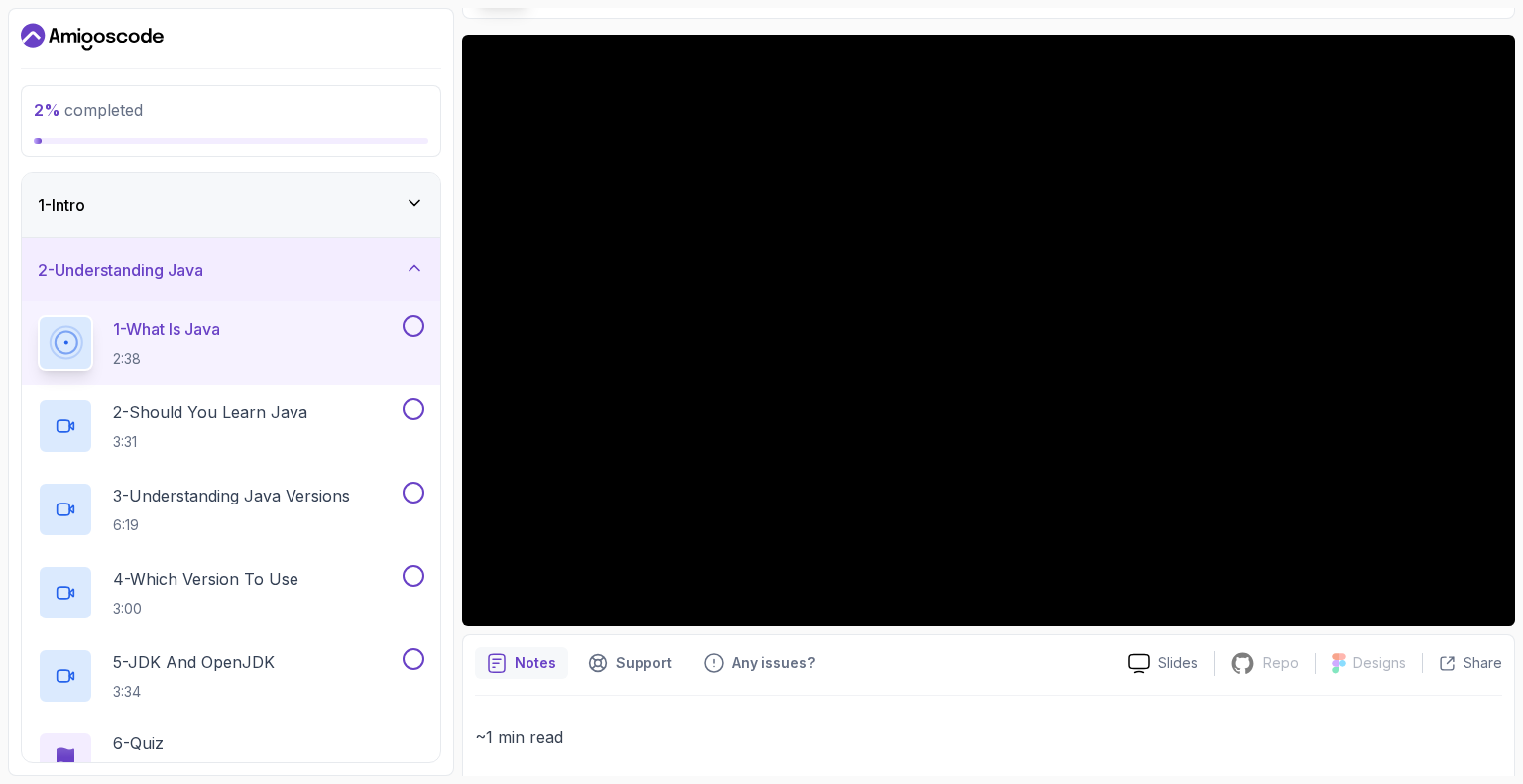 type 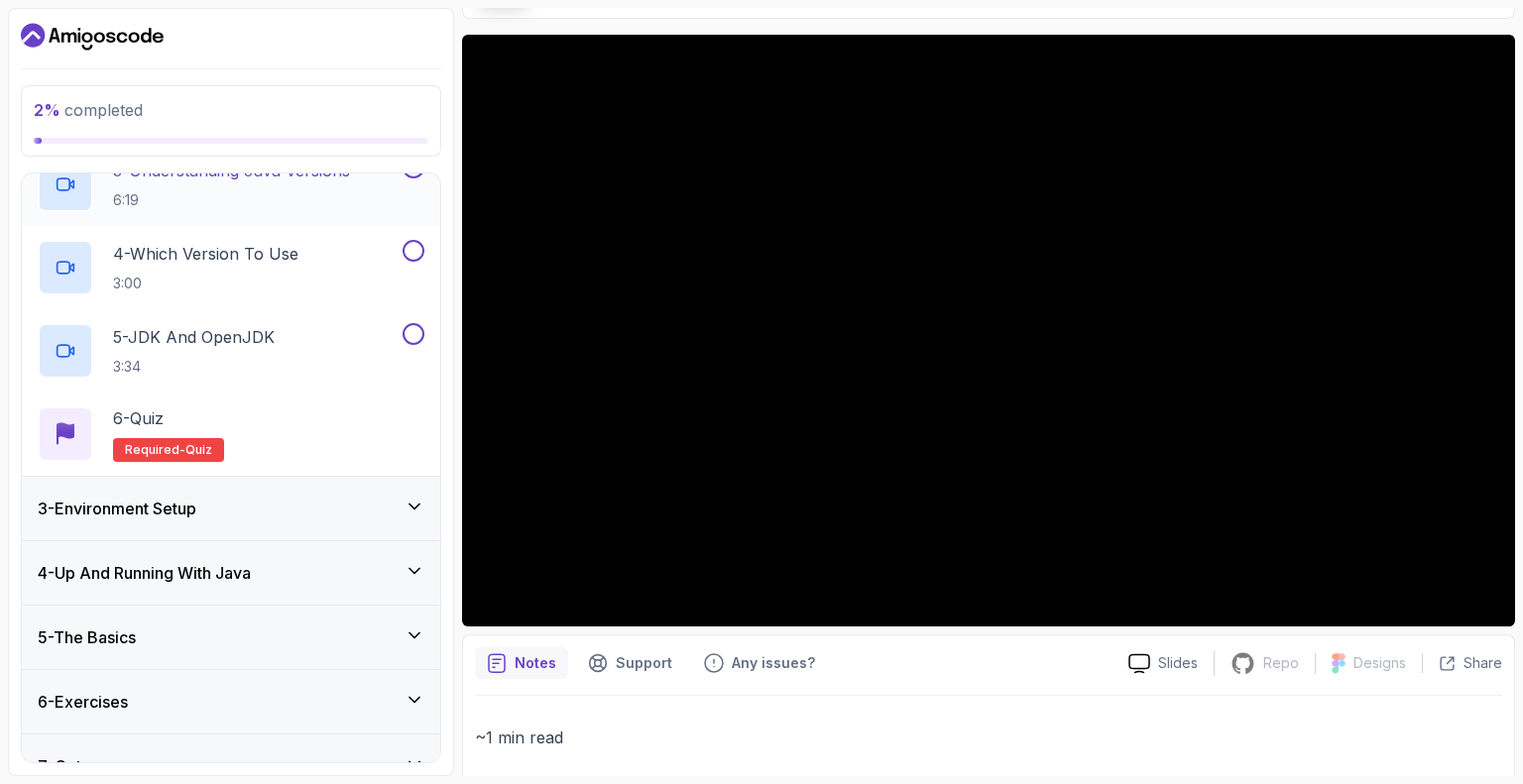 scroll, scrollTop: 357, scrollLeft: 0, axis: vertical 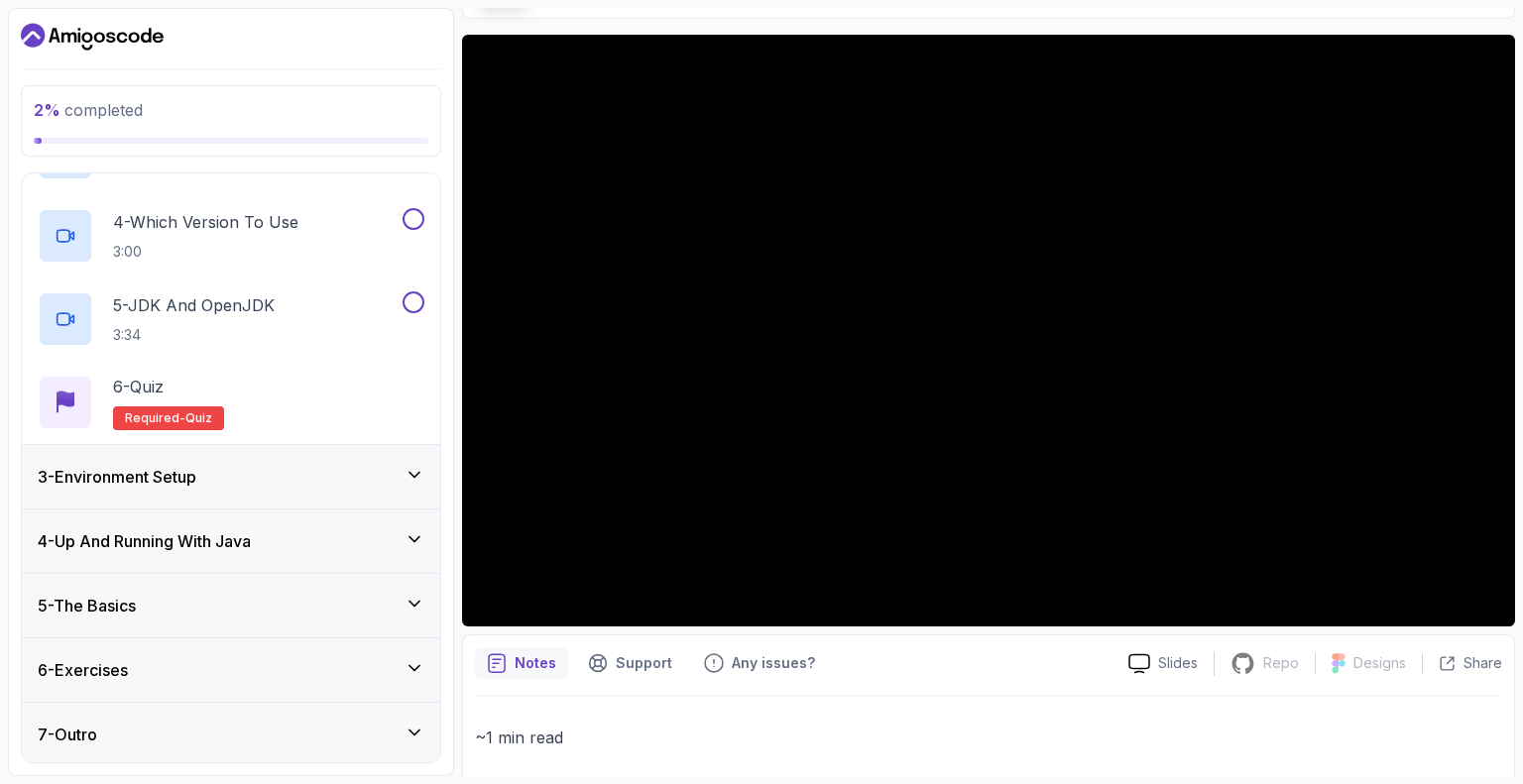 click on "5  -  The Basics" at bounding box center (231, 606) 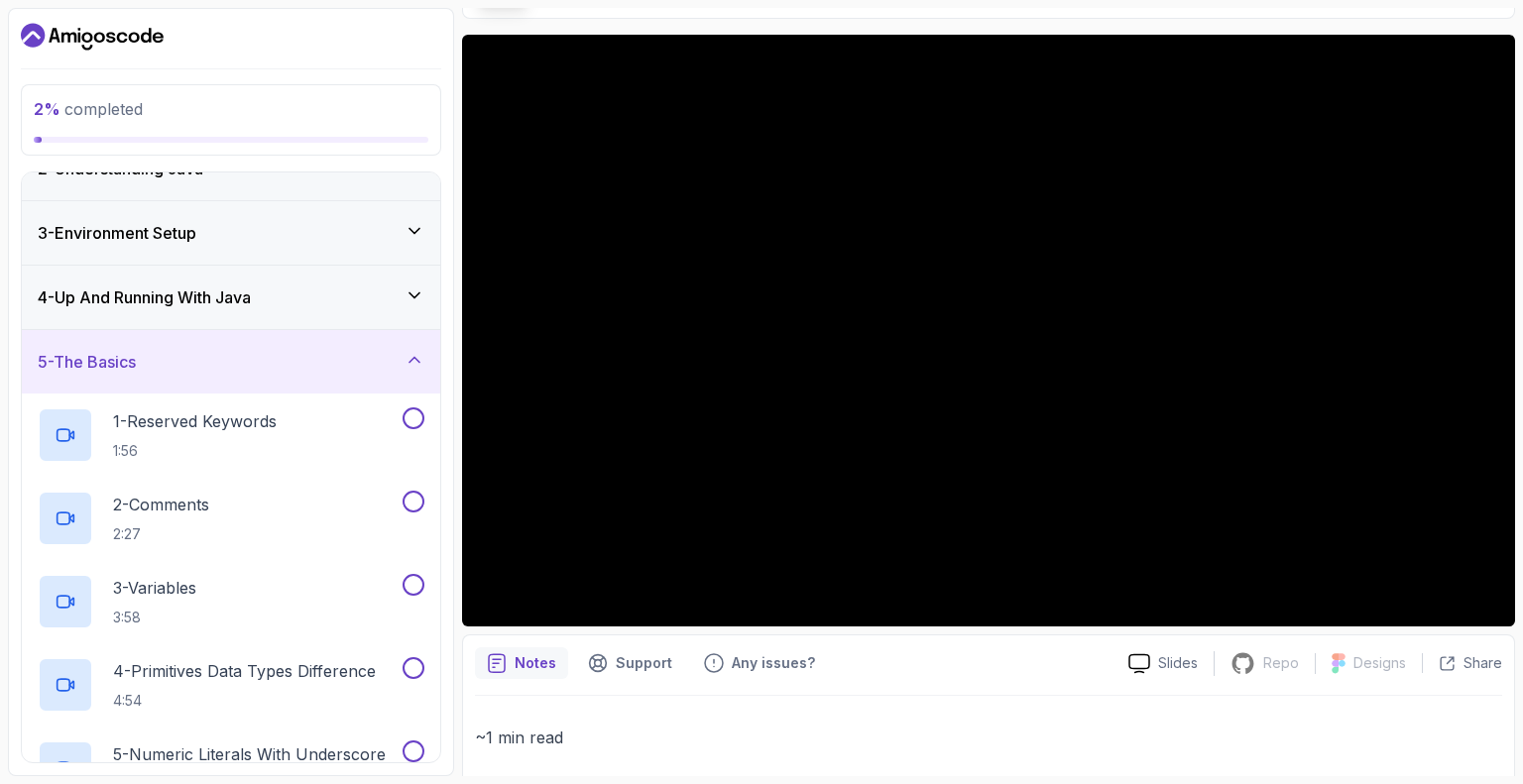 scroll, scrollTop: 0, scrollLeft: 0, axis: both 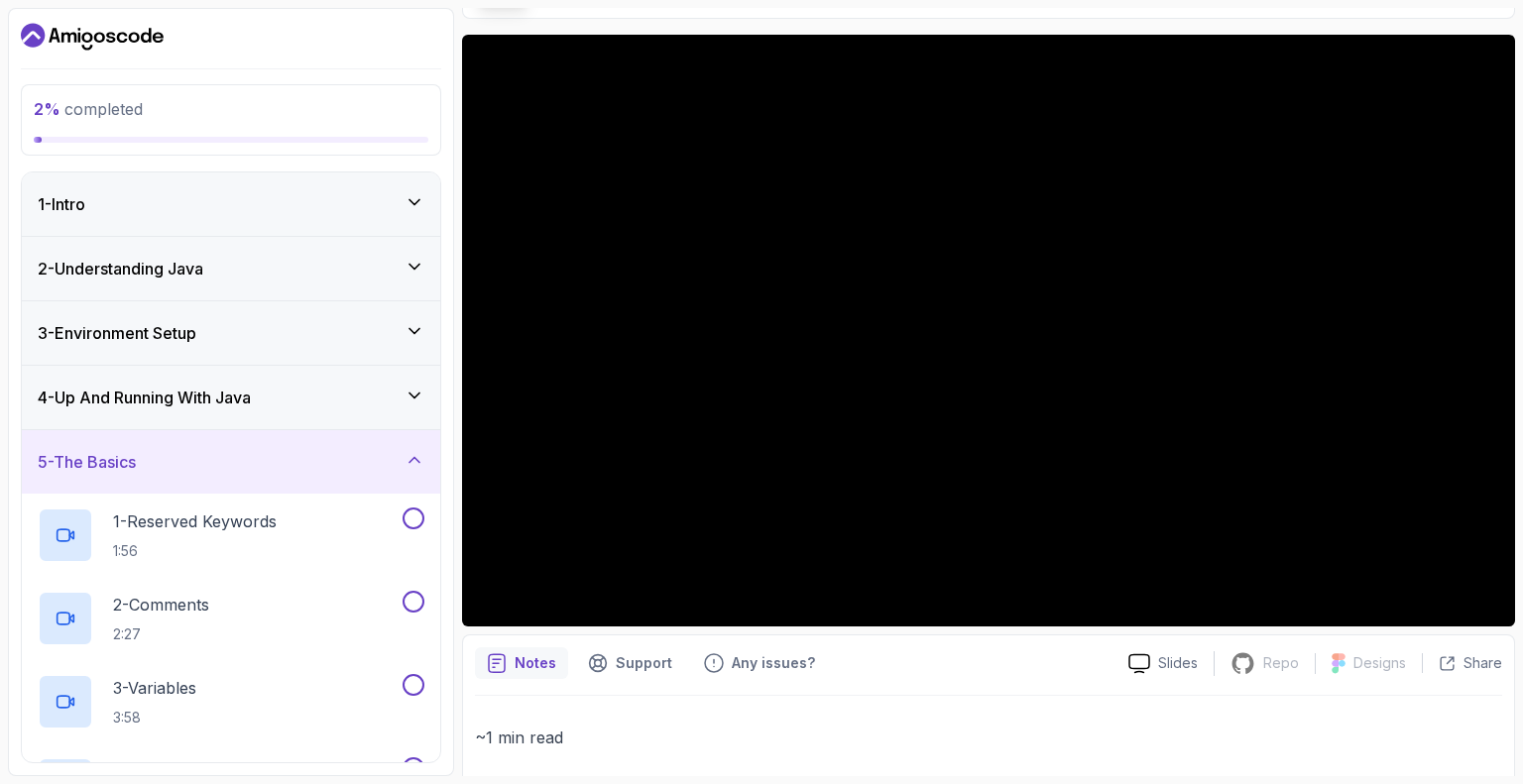 click on "5  -  The Basics" at bounding box center (231, 462) 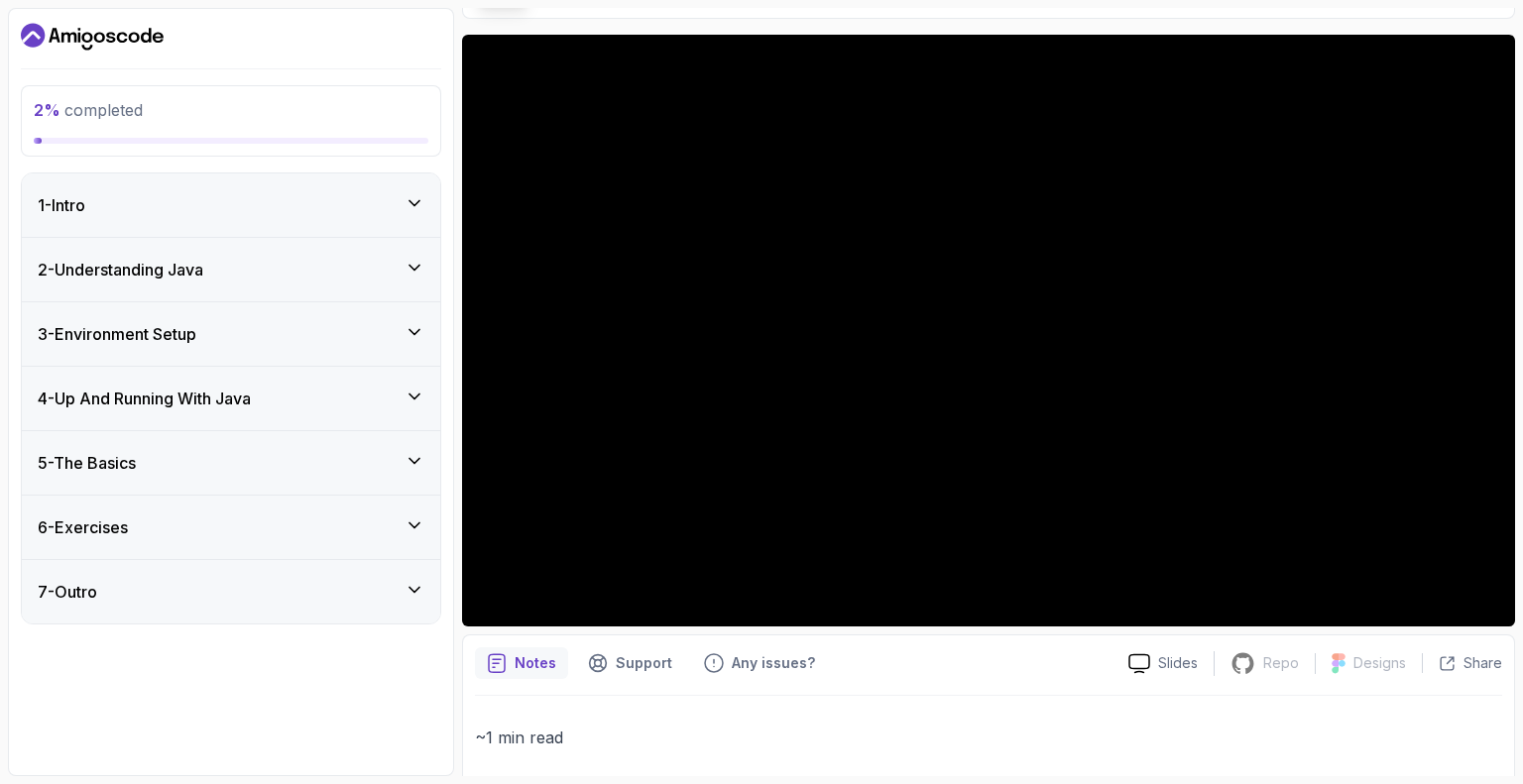click on "3  -  Environment Setup" at bounding box center [231, 334] 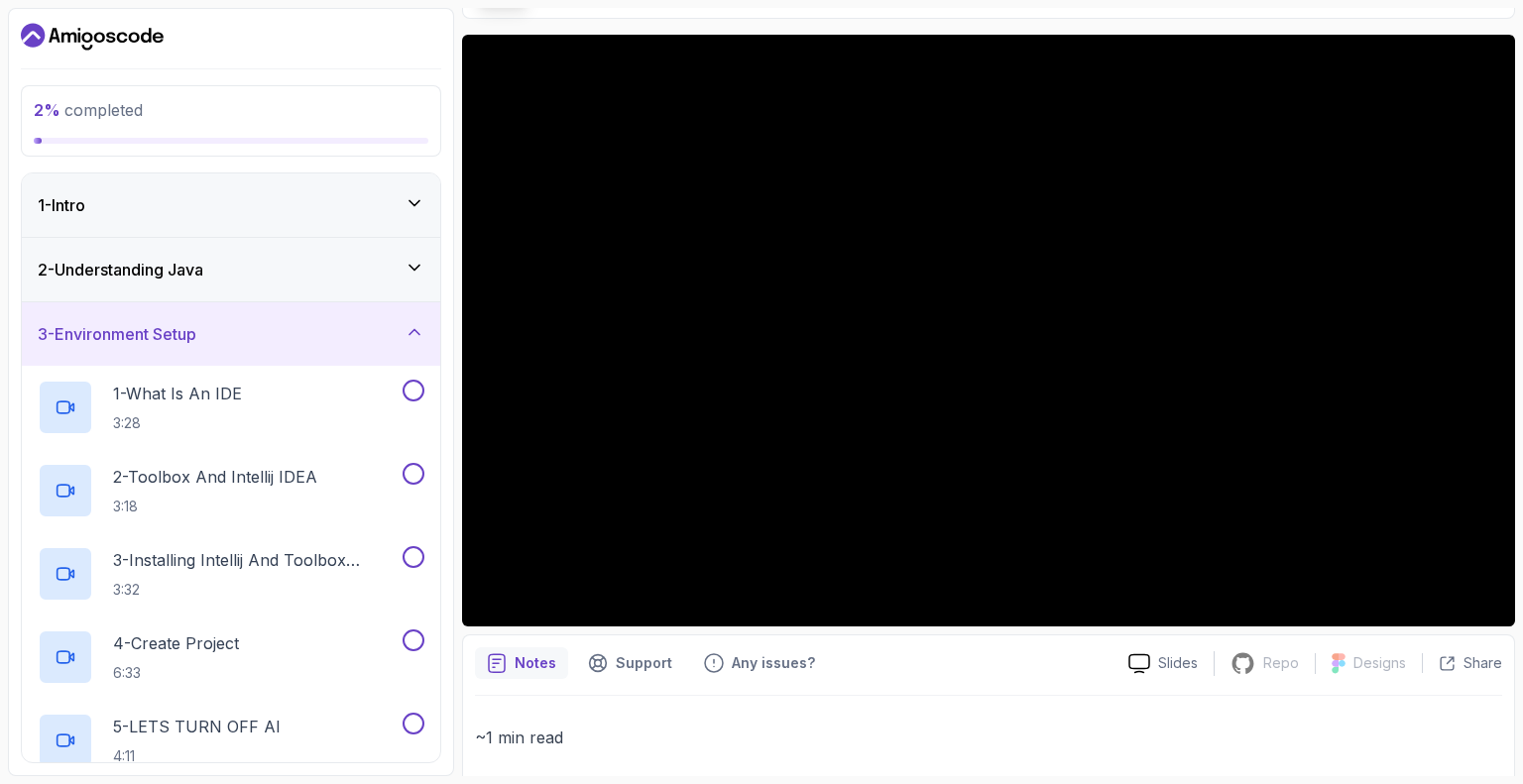 click on "3  -  Environment Setup" at bounding box center [231, 334] 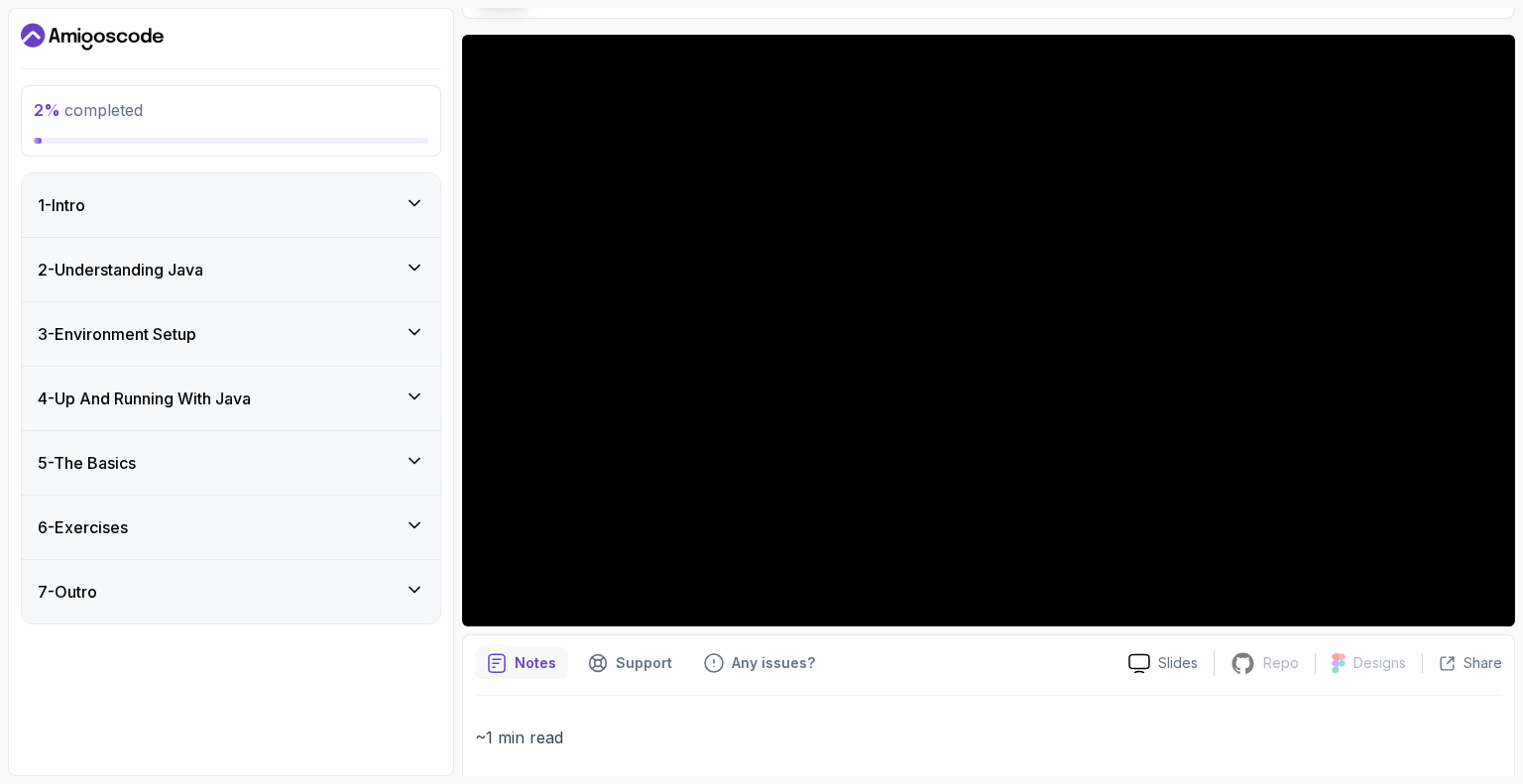drag, startPoint x: 213, startPoint y: 320, endPoint x: 226, endPoint y: 386, distance: 67.26812 